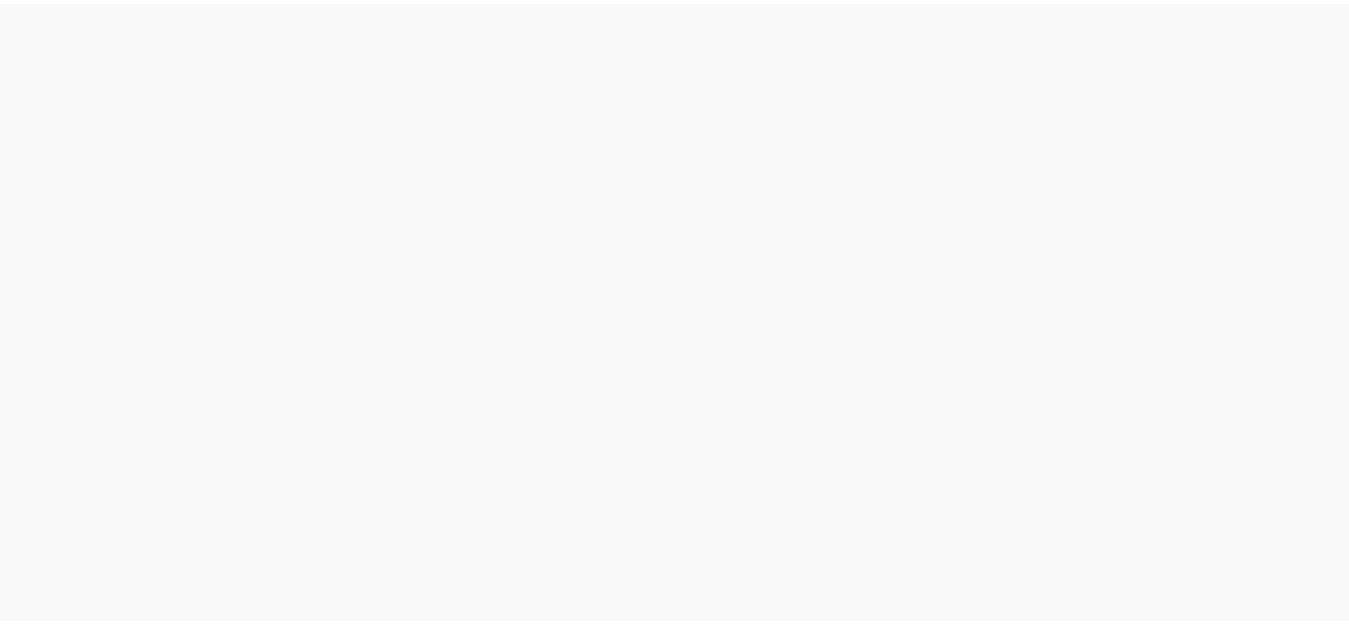scroll, scrollTop: 0, scrollLeft: 0, axis: both 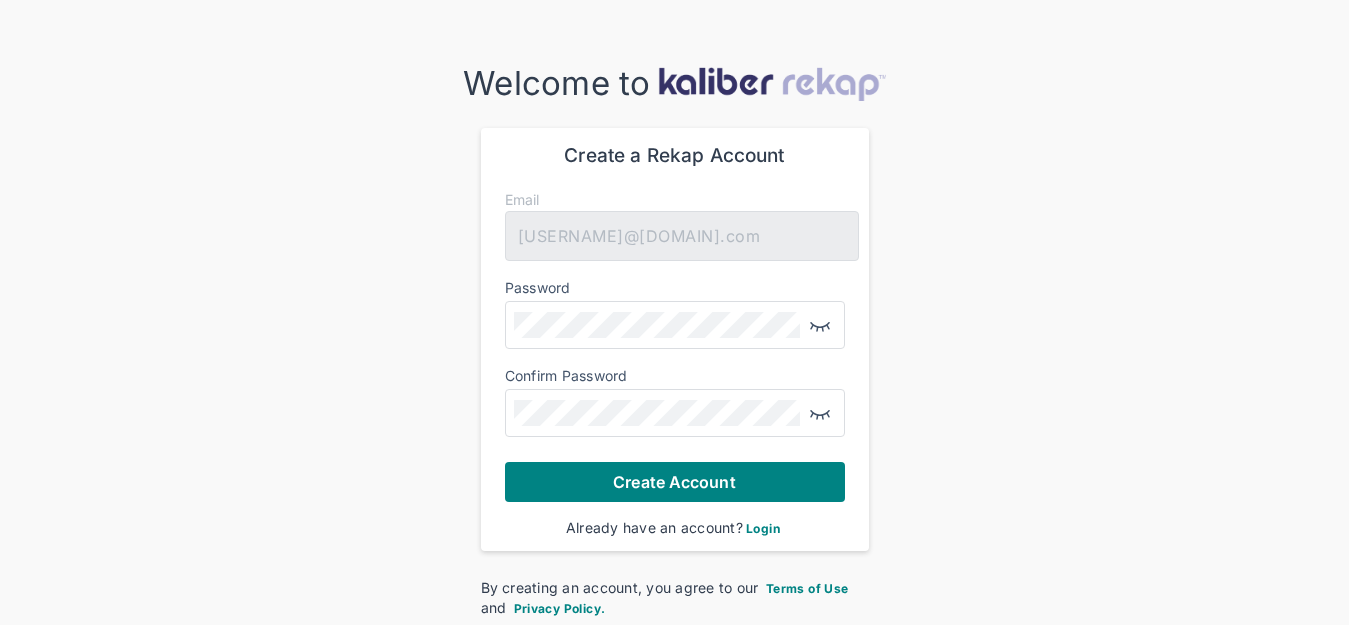 click on "Login" at bounding box center (763, 528) 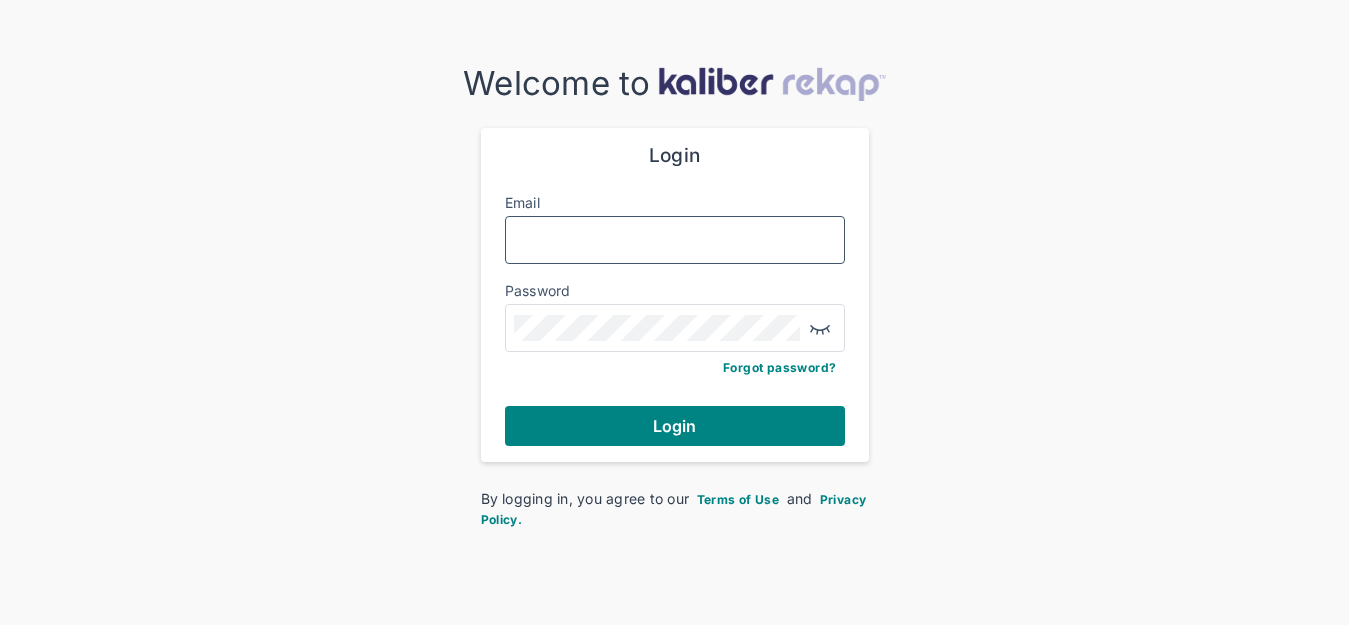 click on "Email" at bounding box center [675, 240] 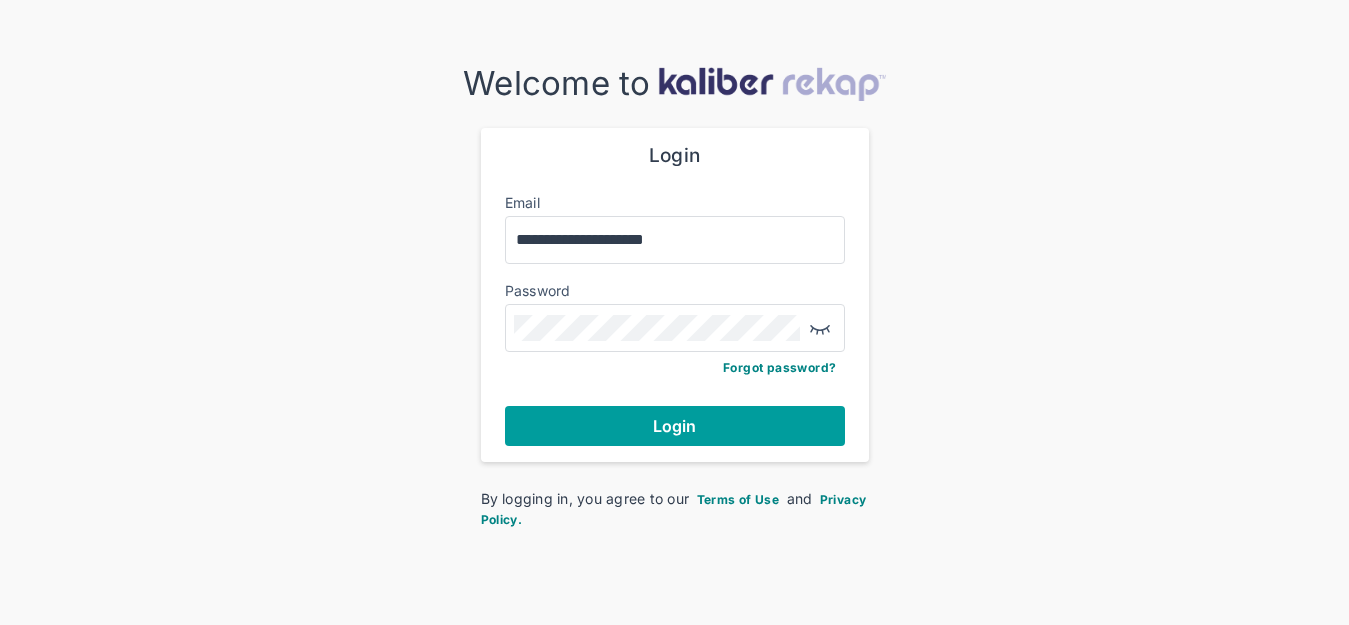 click on "Login" at bounding box center (675, 426) 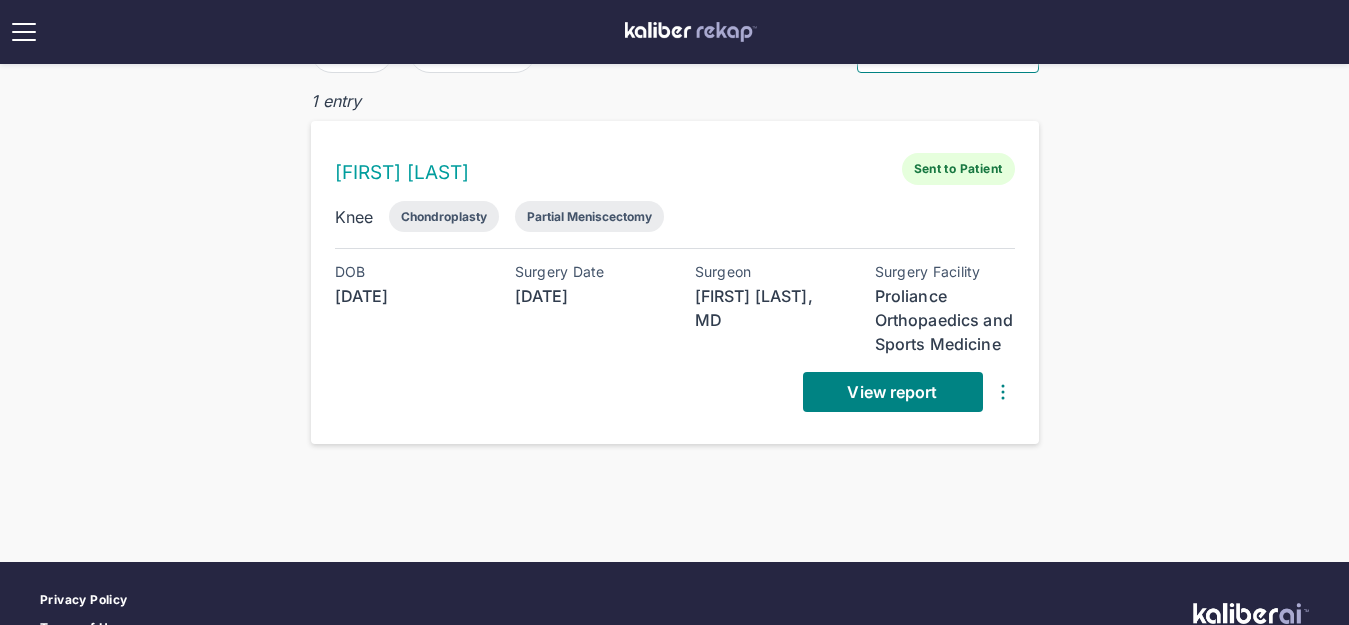 scroll, scrollTop: 200, scrollLeft: 0, axis: vertical 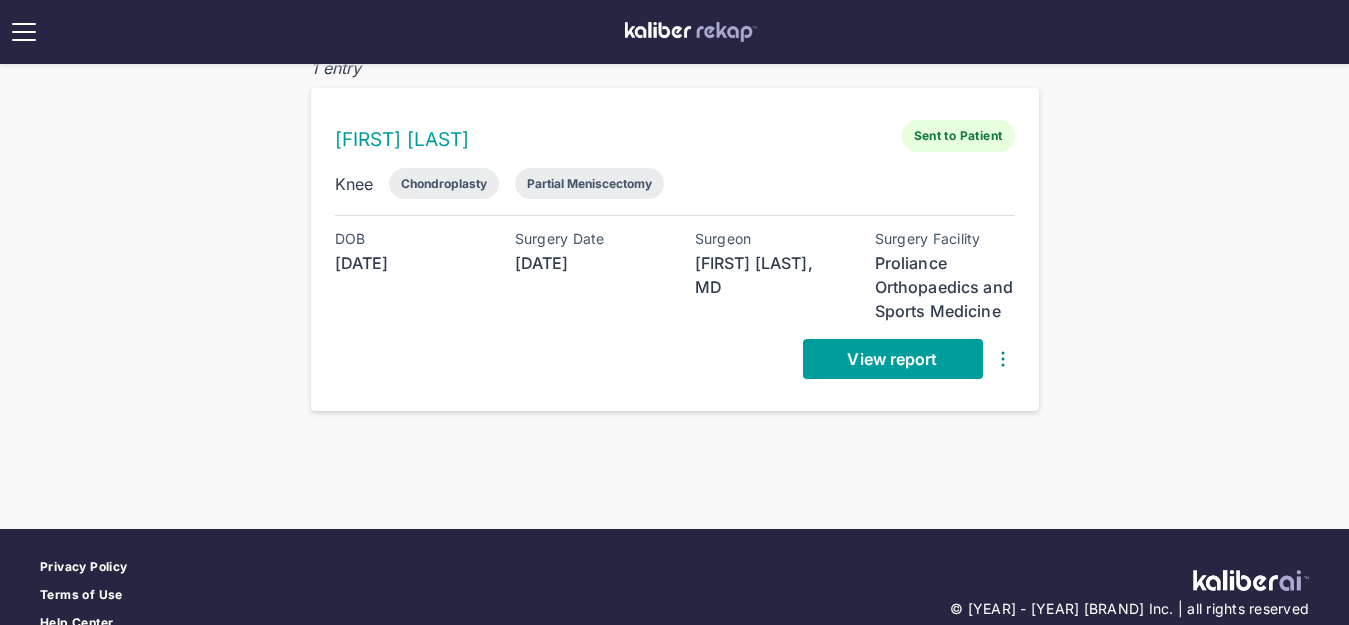 click on "View report" at bounding box center [892, 359] 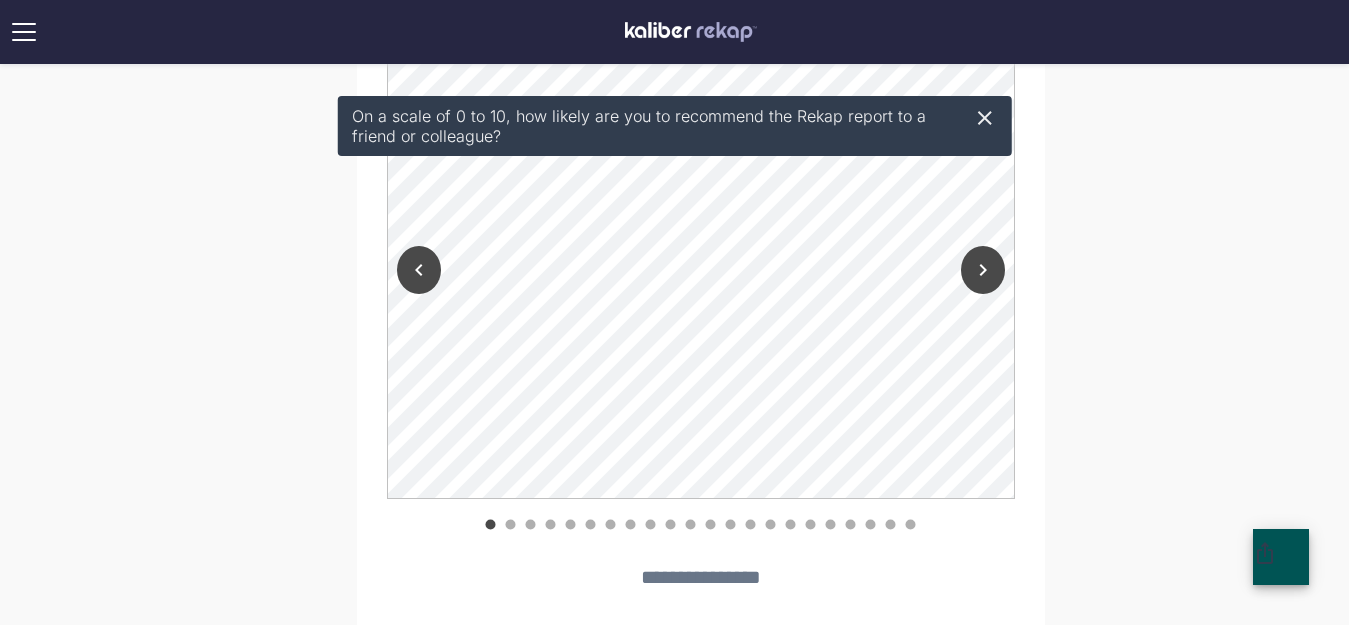 scroll, scrollTop: 1700, scrollLeft: 0, axis: vertical 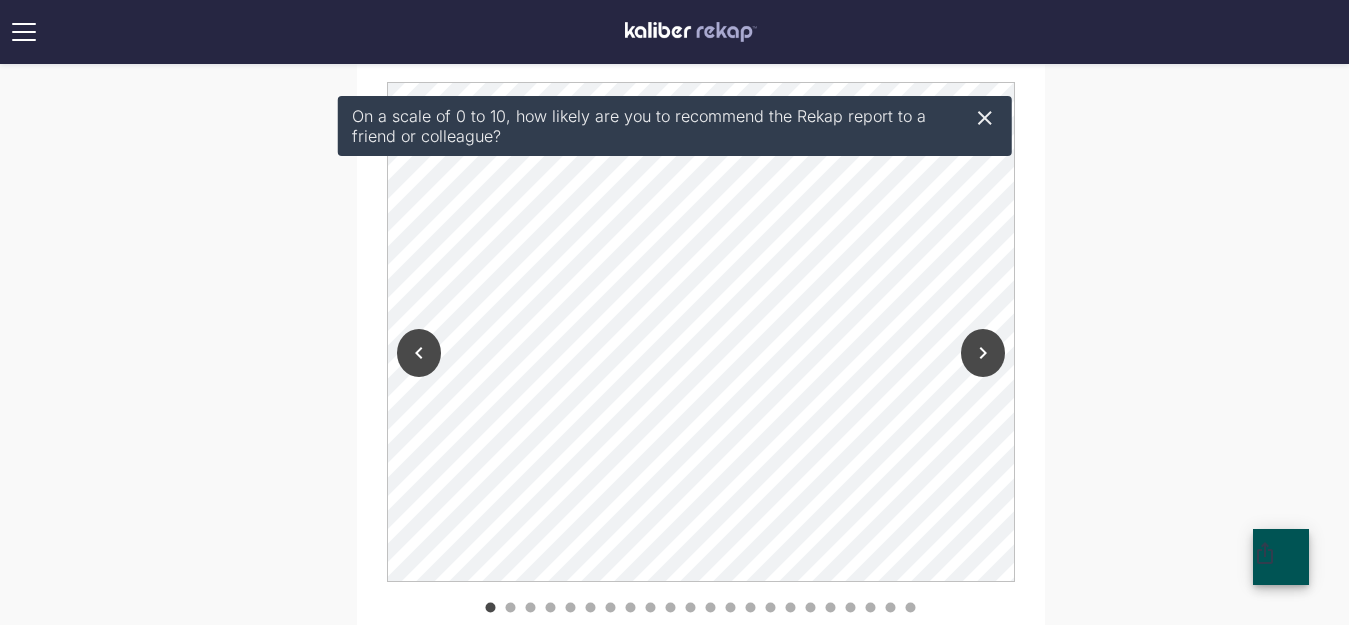 click 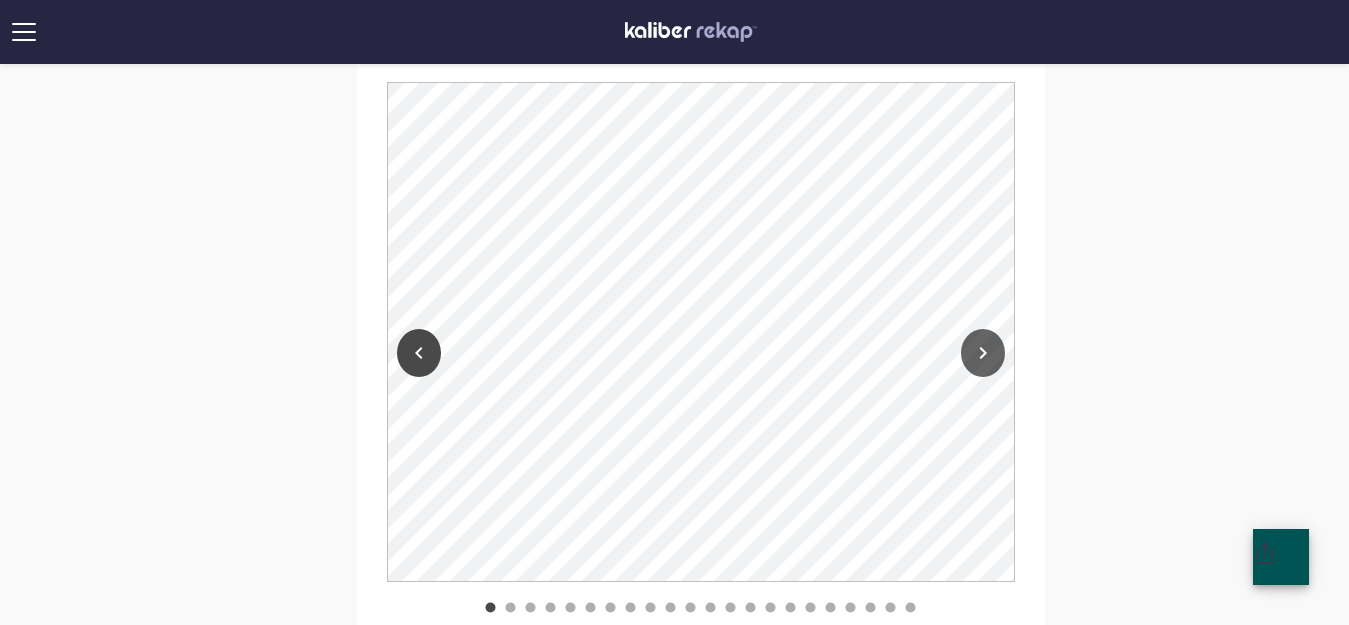 click 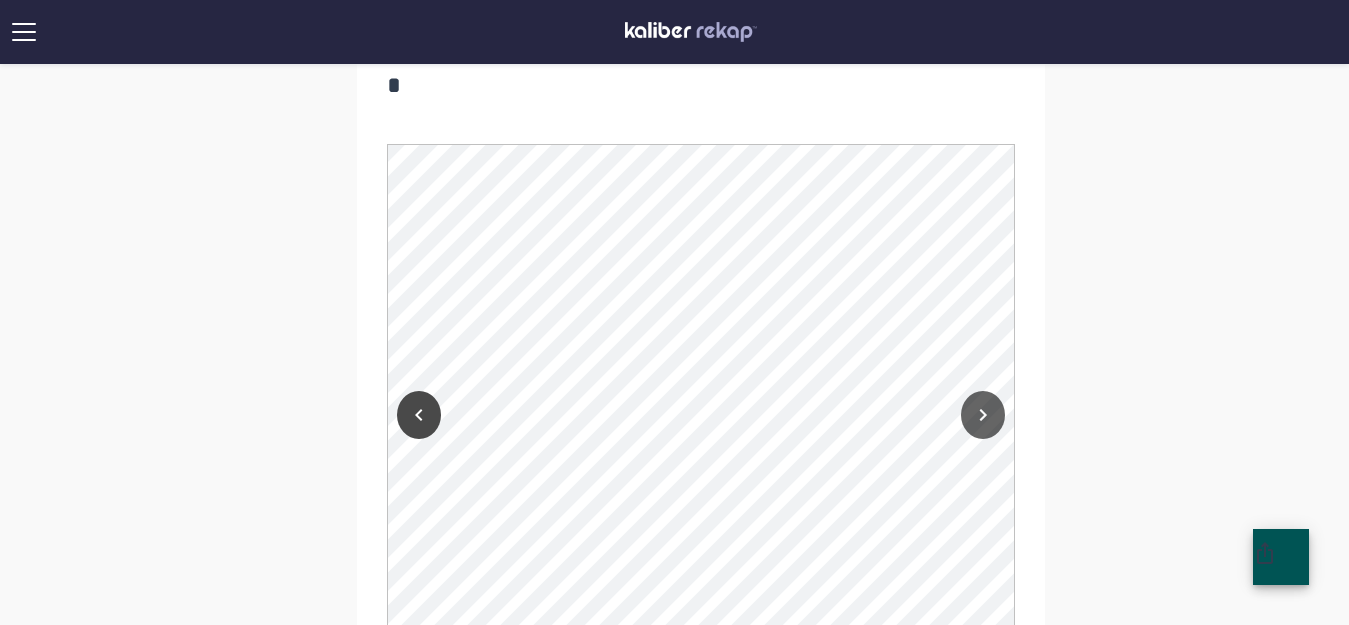 scroll, scrollTop: 1600, scrollLeft: 0, axis: vertical 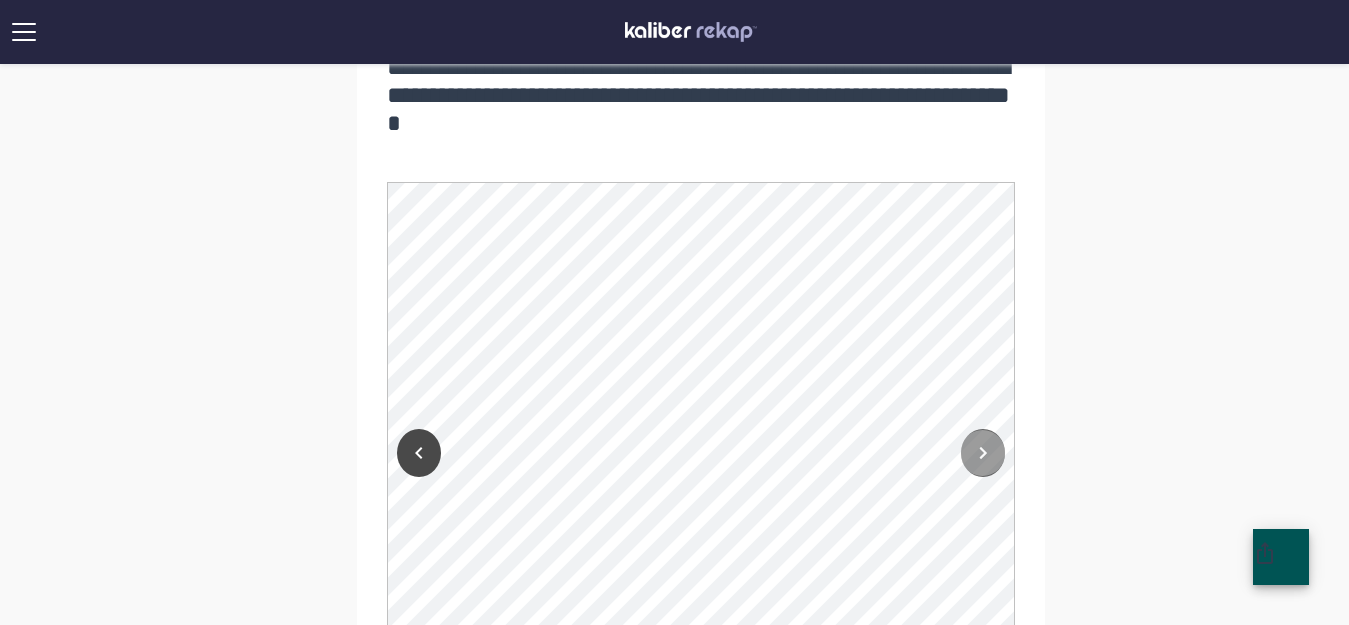 click at bounding box center (983, 453) 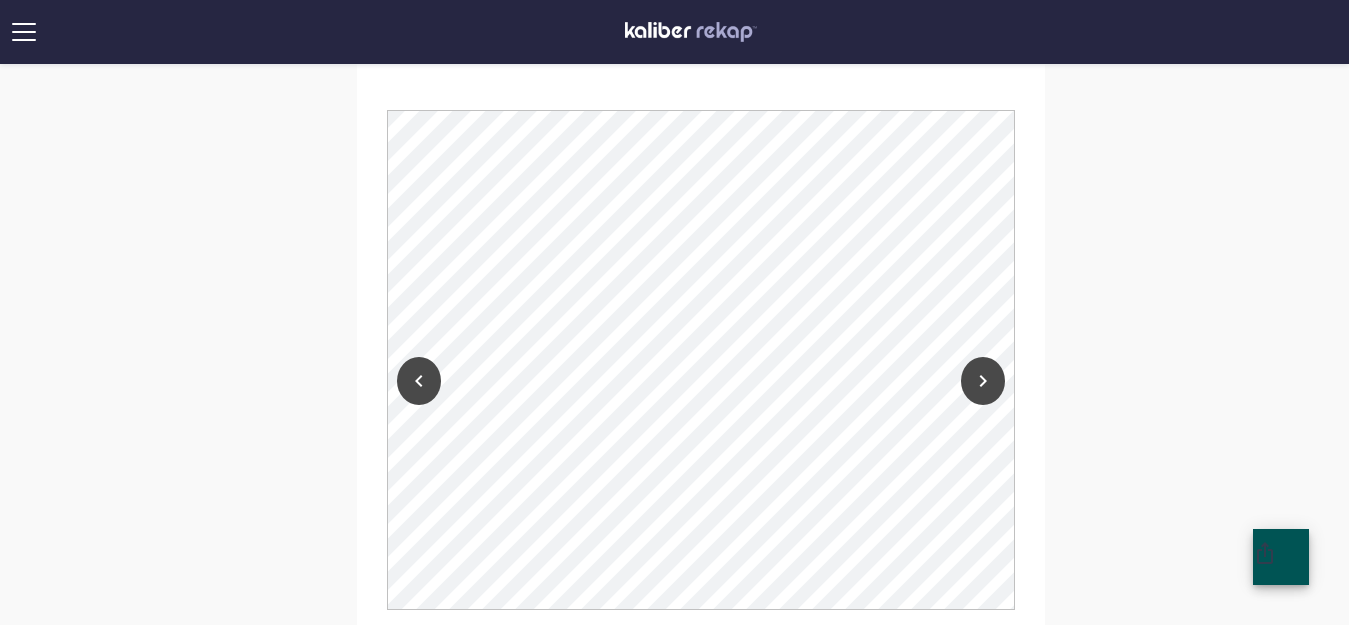 scroll, scrollTop: 1700, scrollLeft: 0, axis: vertical 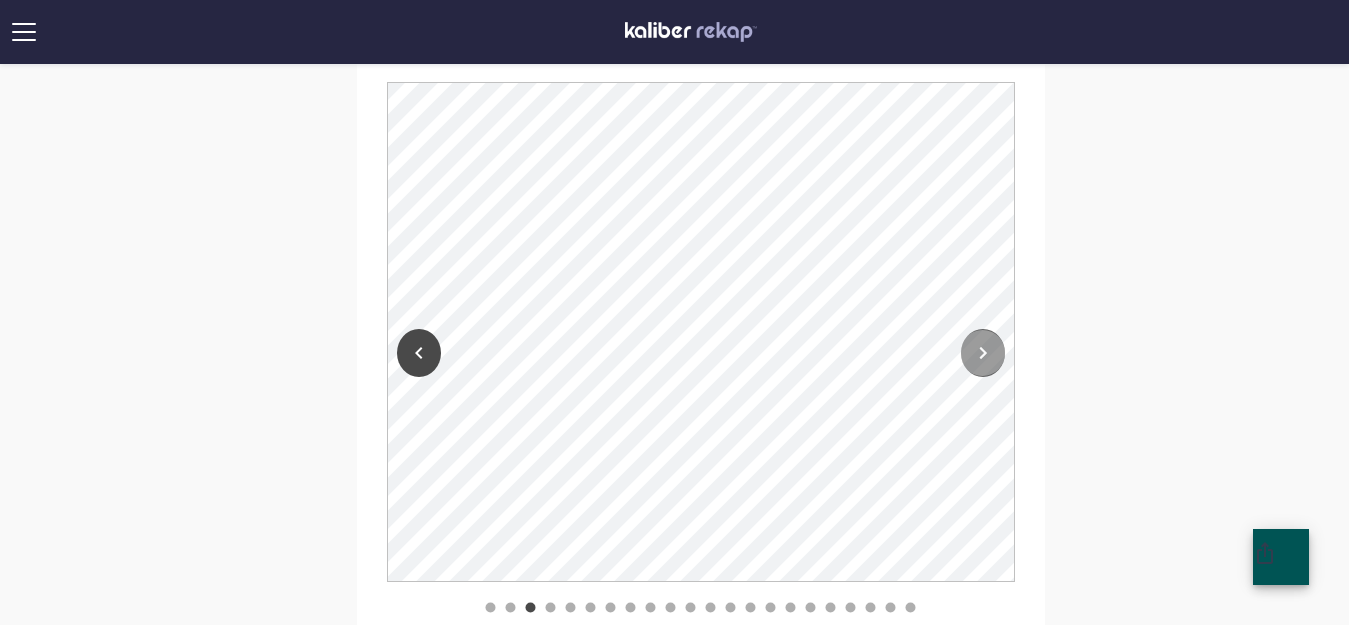 click 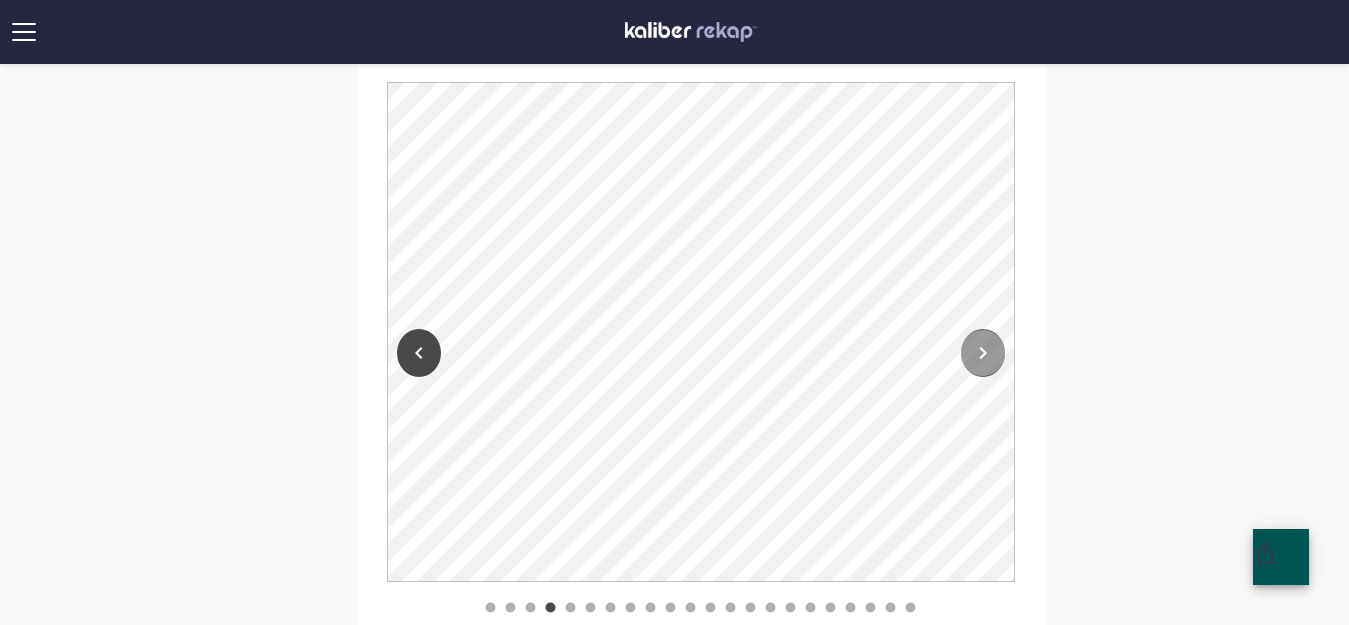 click 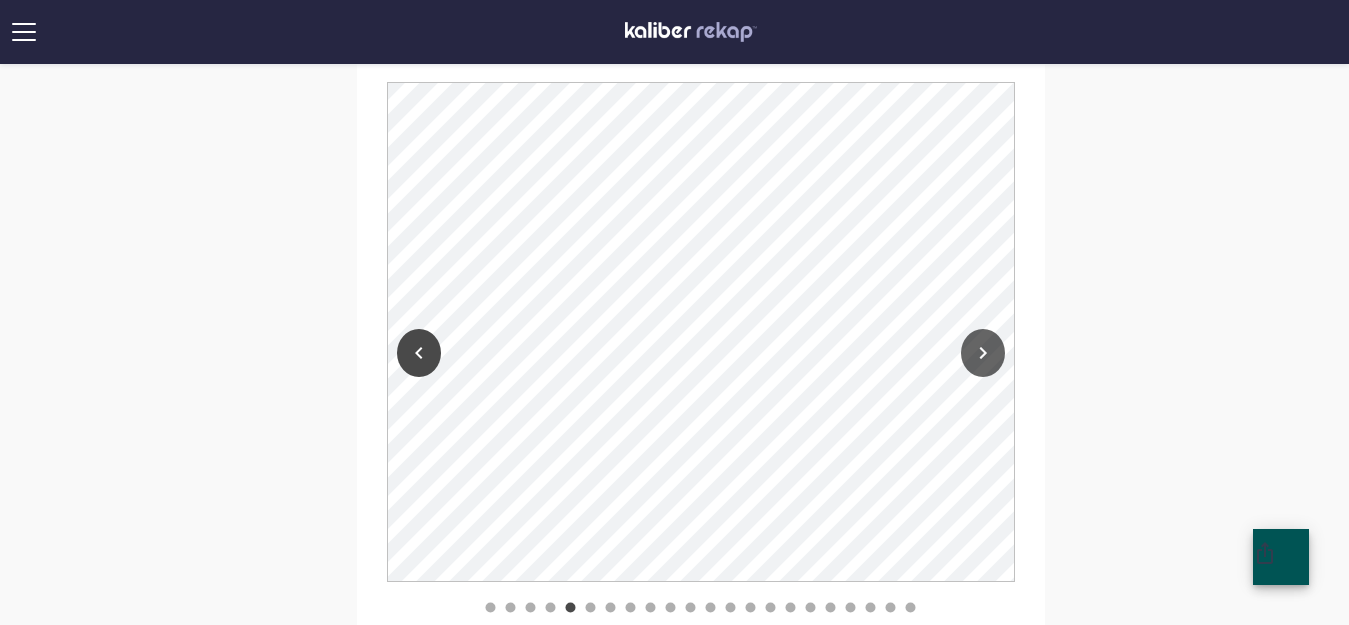 click 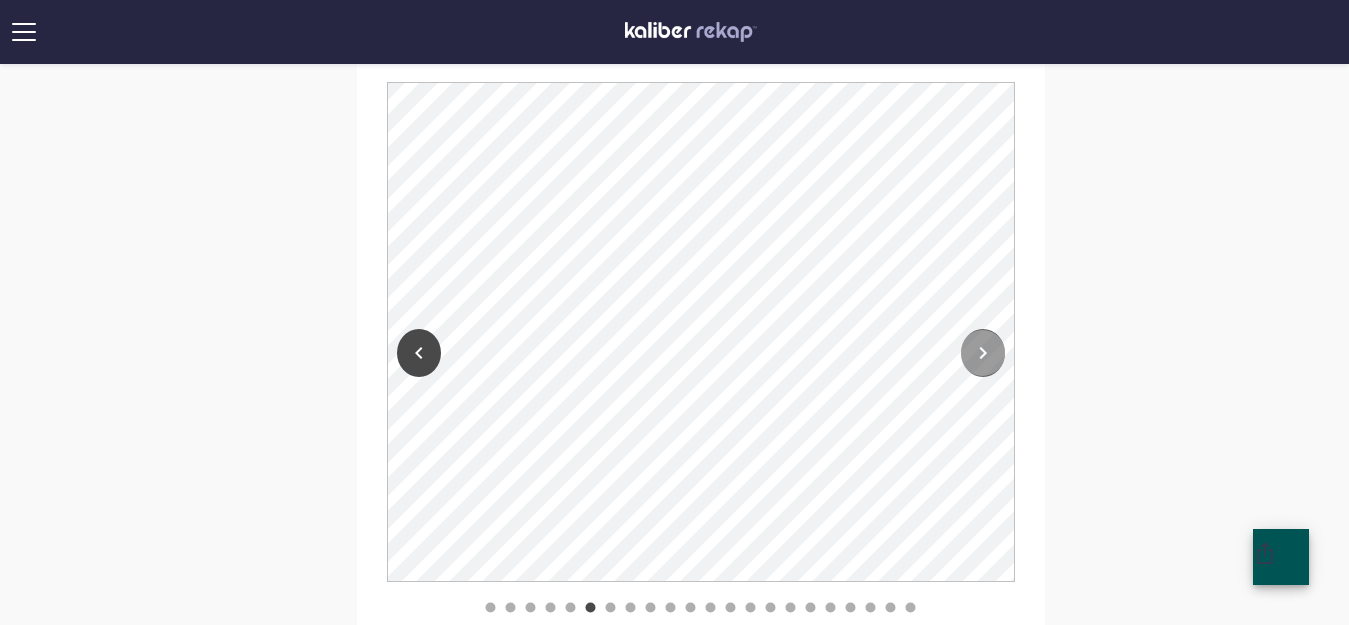 click 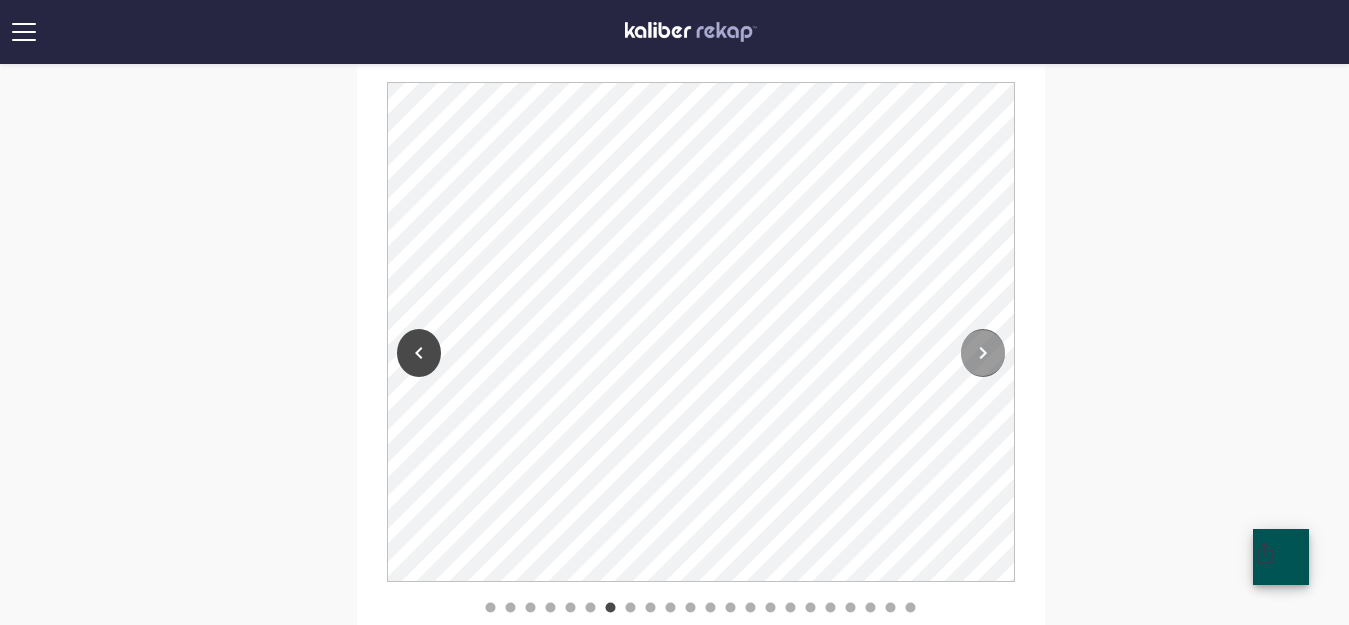 click 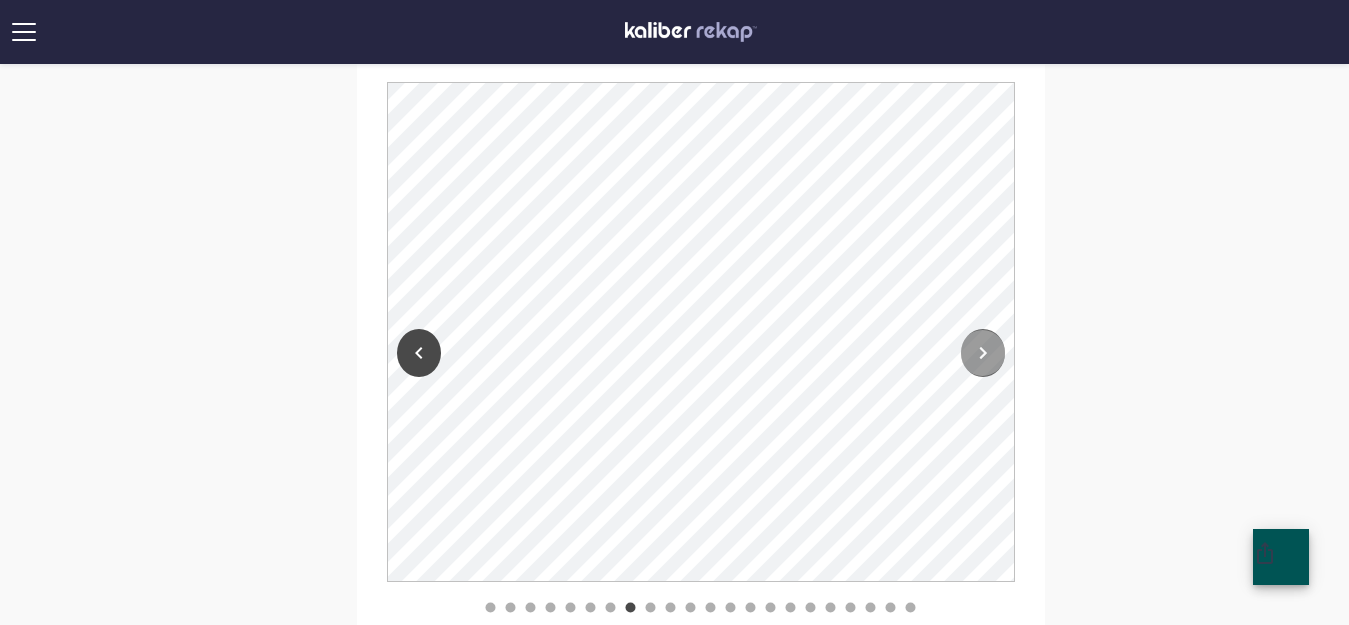 click 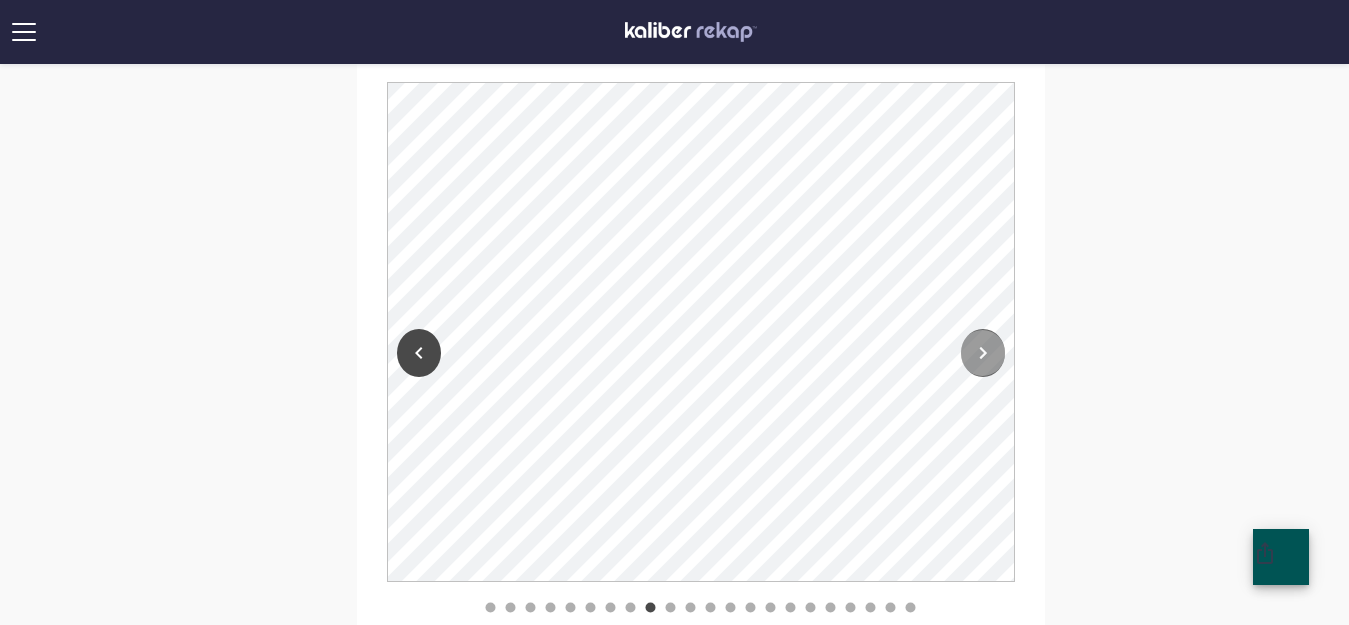 click 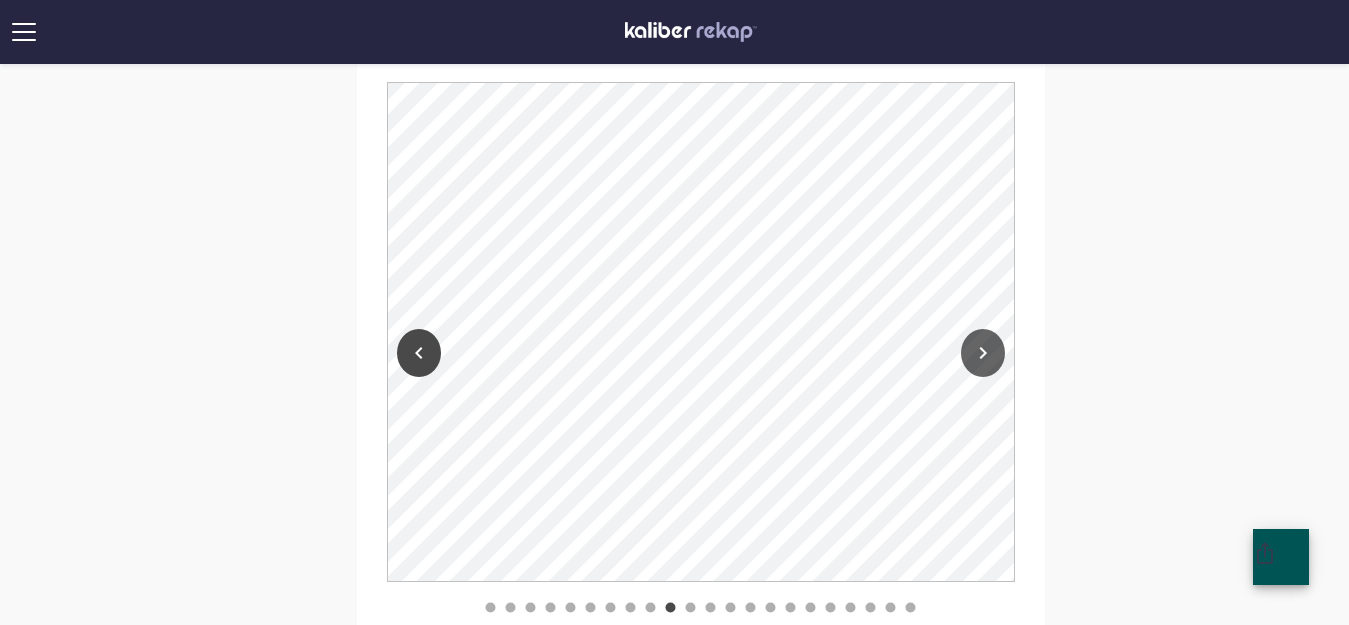 click 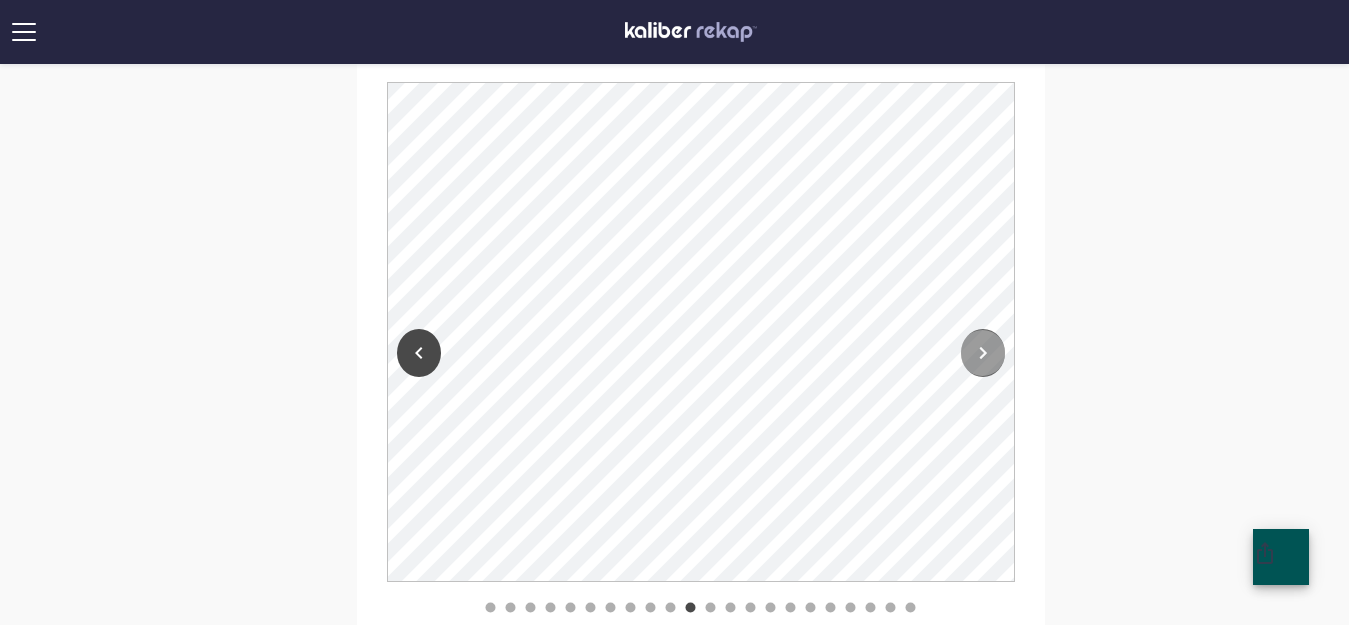 click 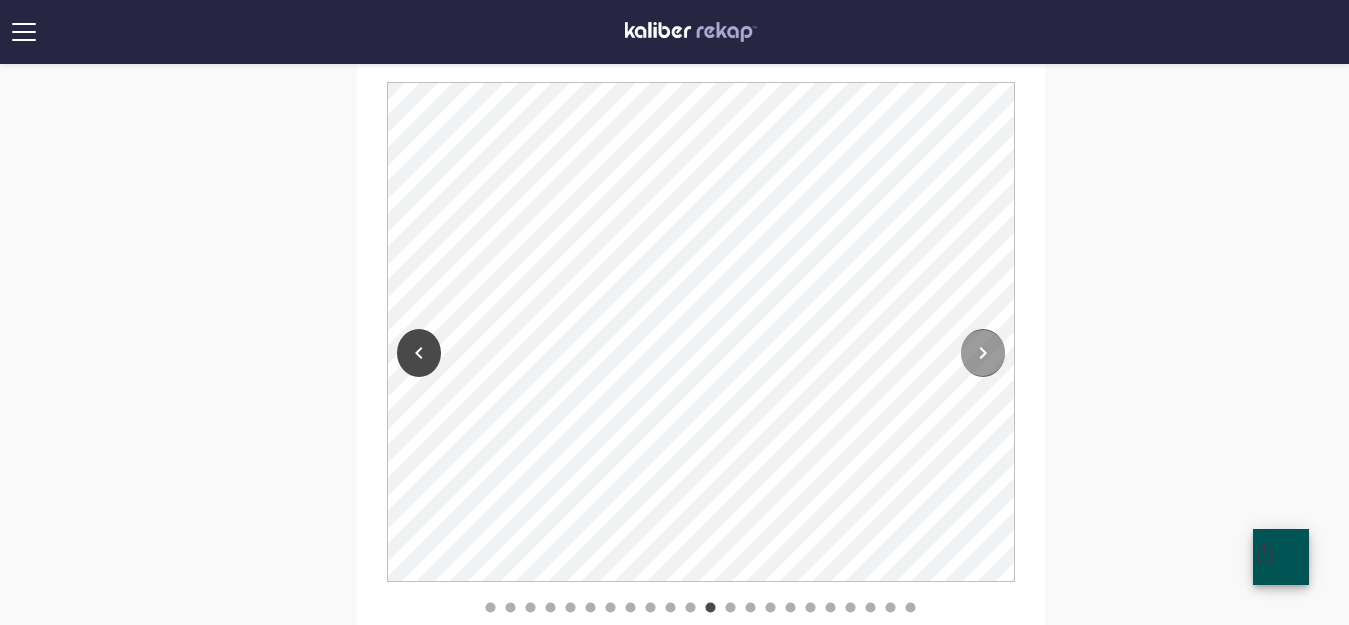 click 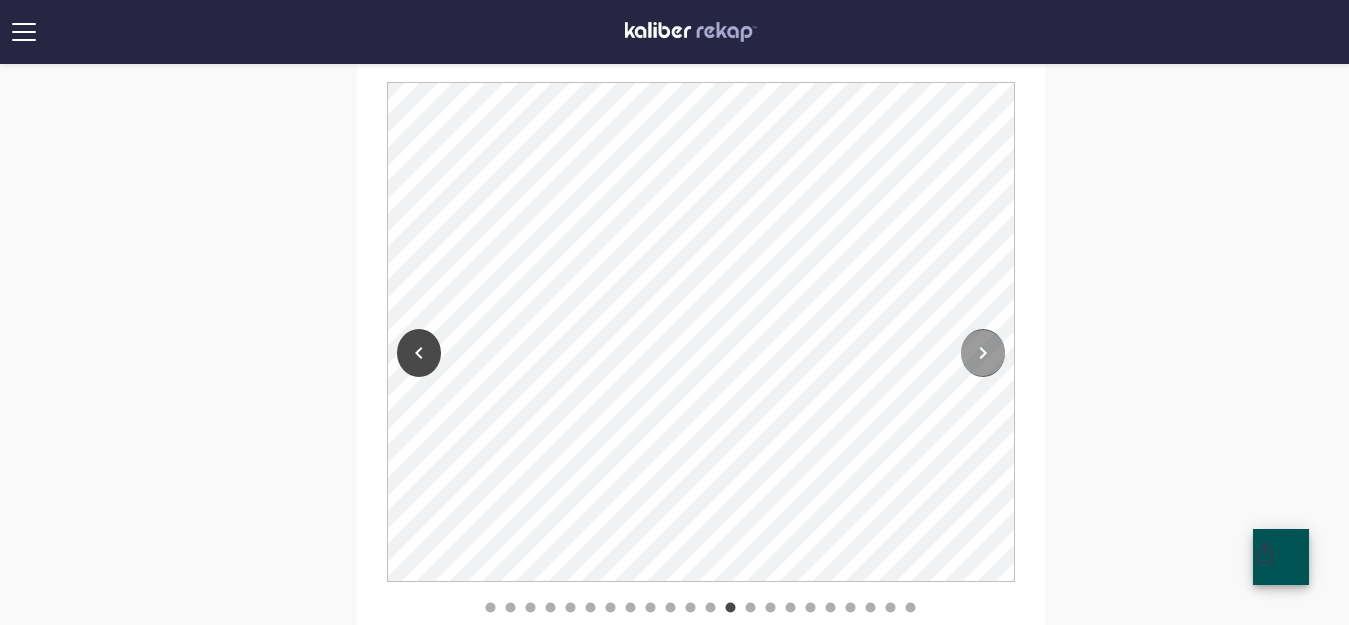 click 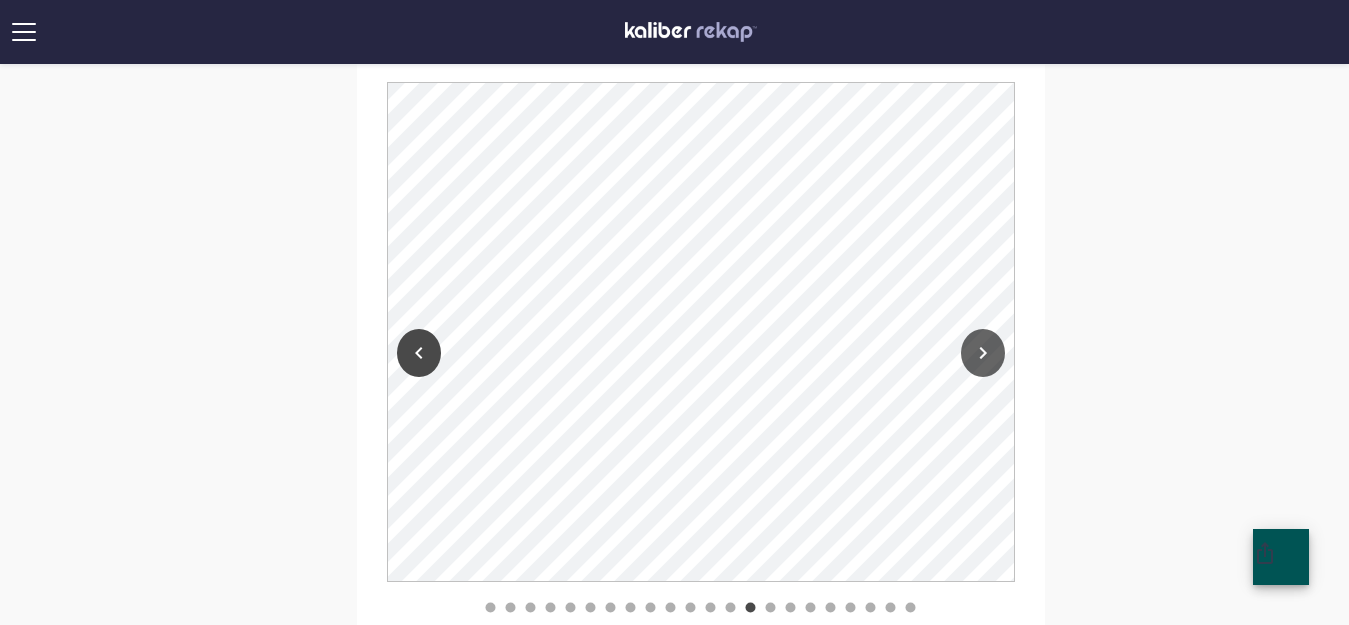click 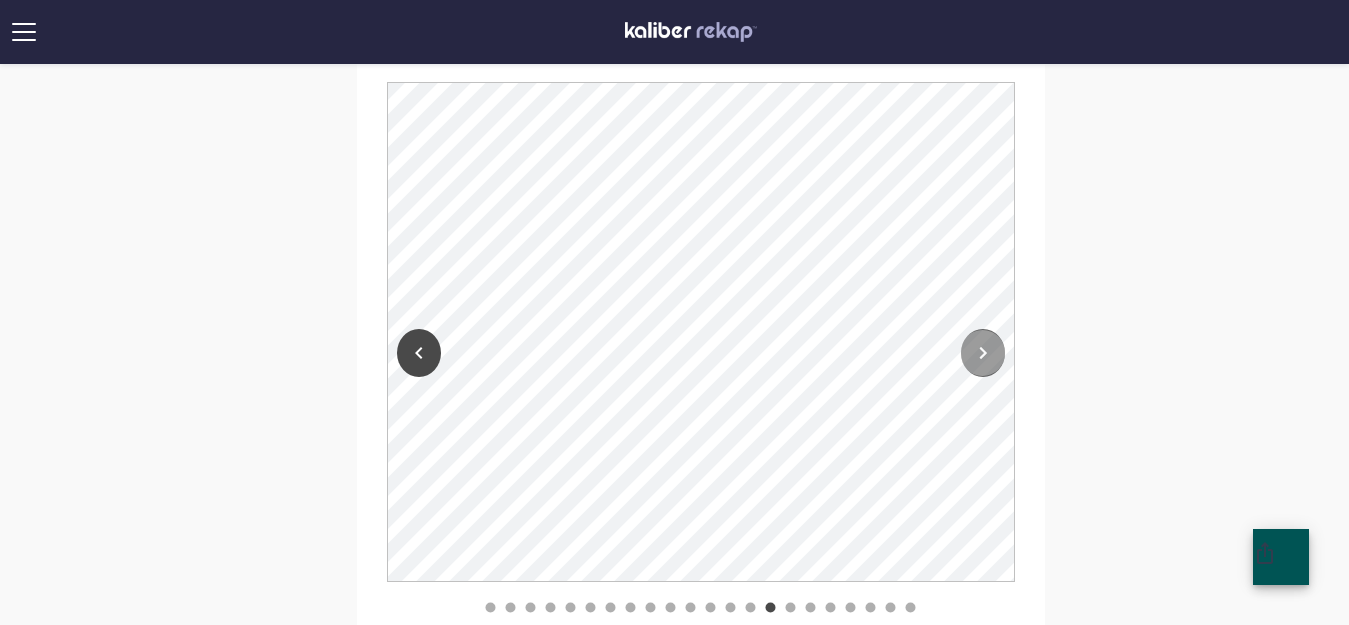 click 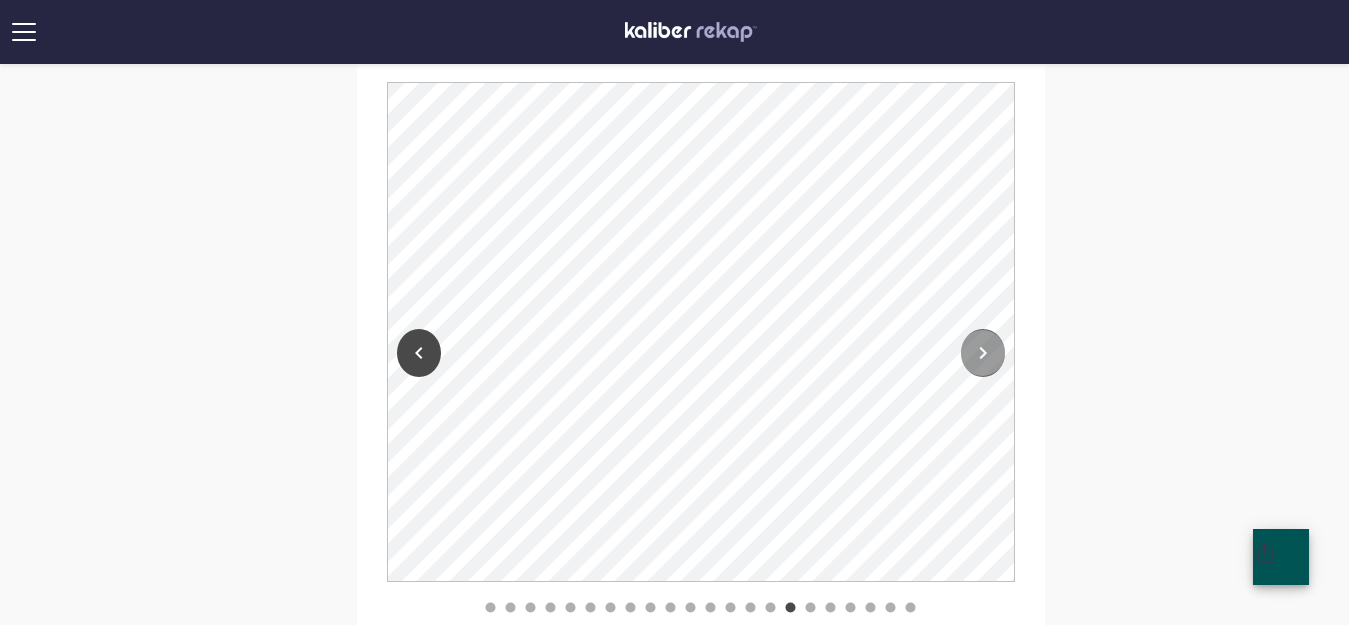 click 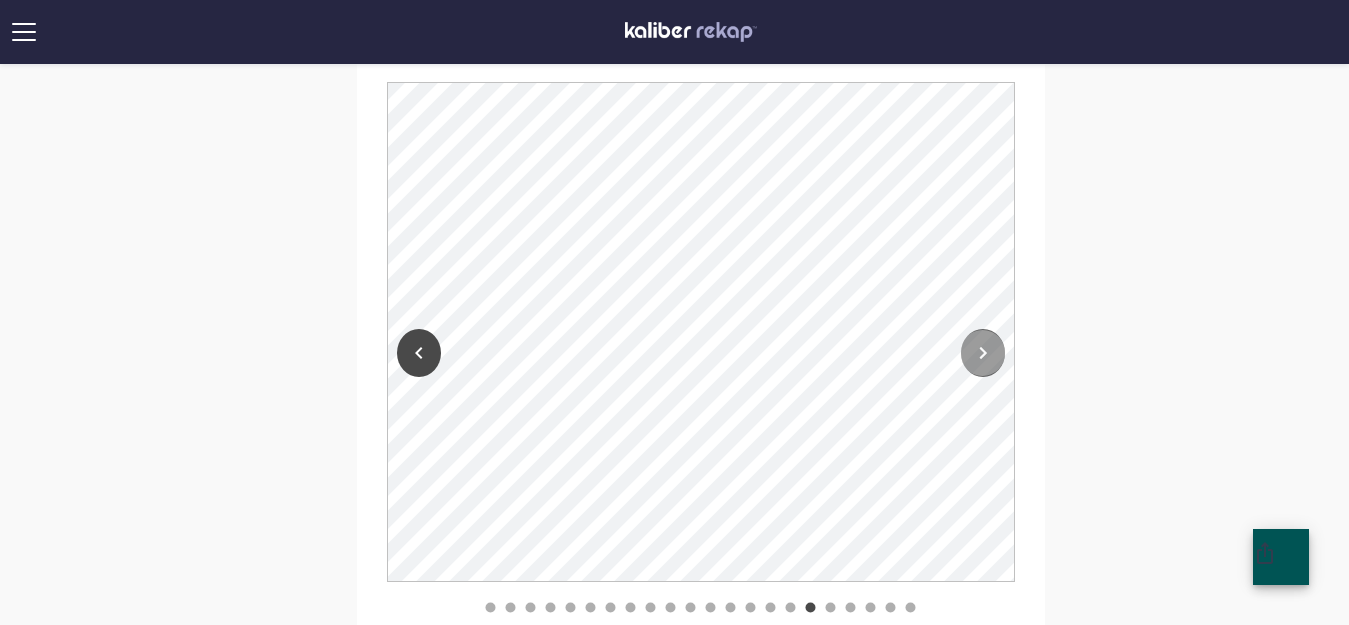 click 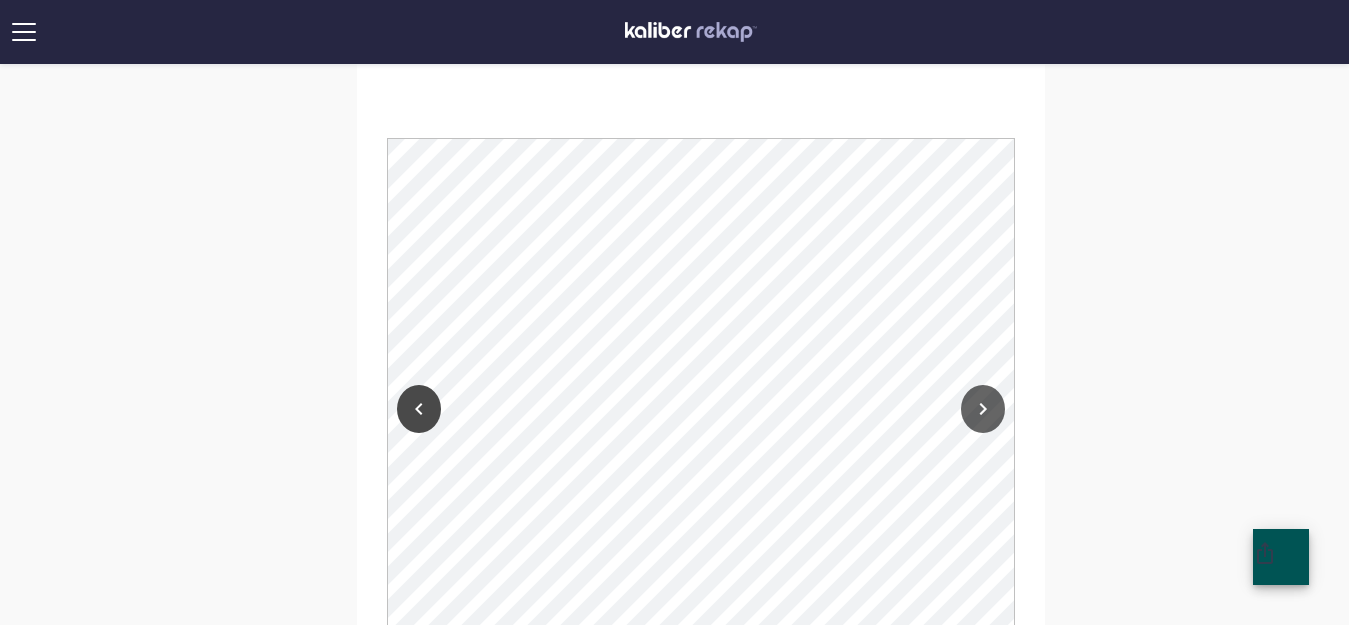 click at bounding box center [983, 405] 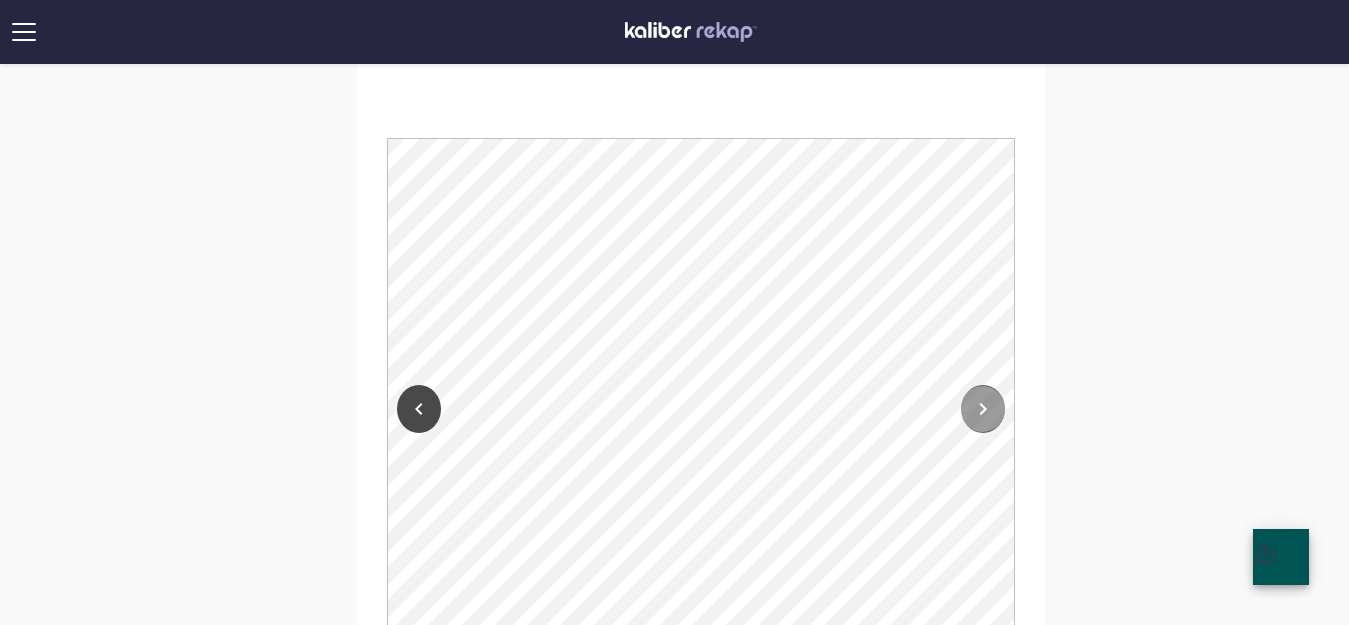 click 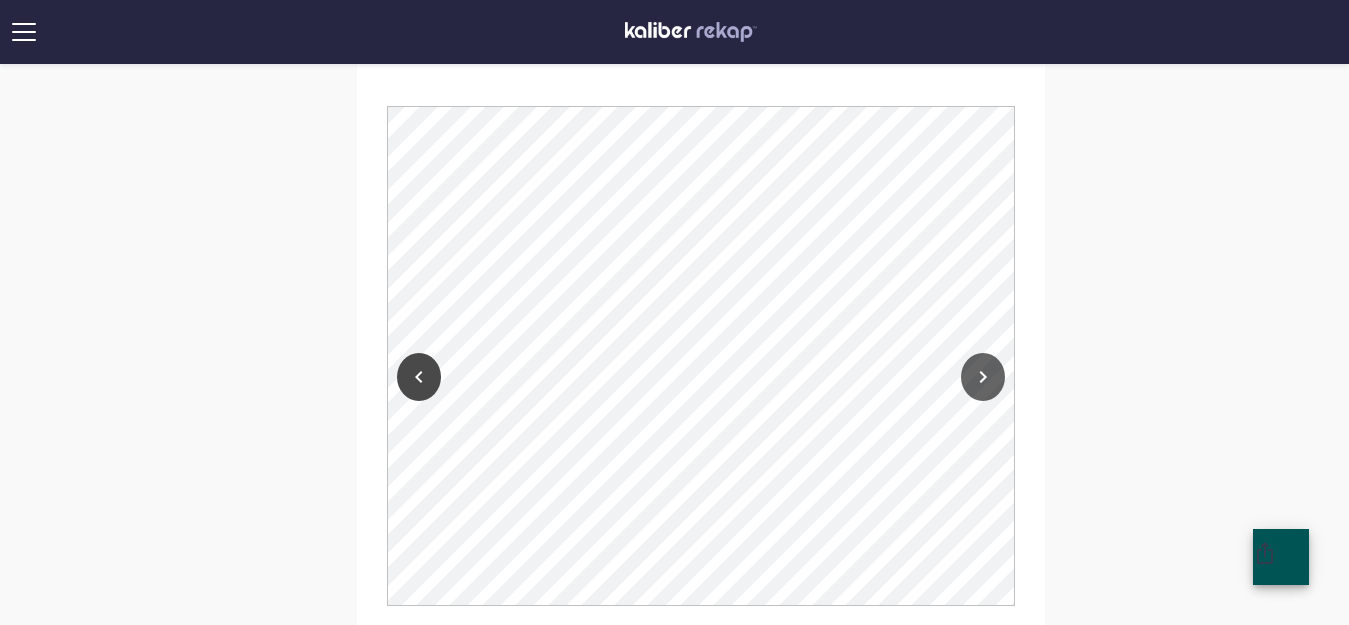 scroll, scrollTop: 1700, scrollLeft: 0, axis: vertical 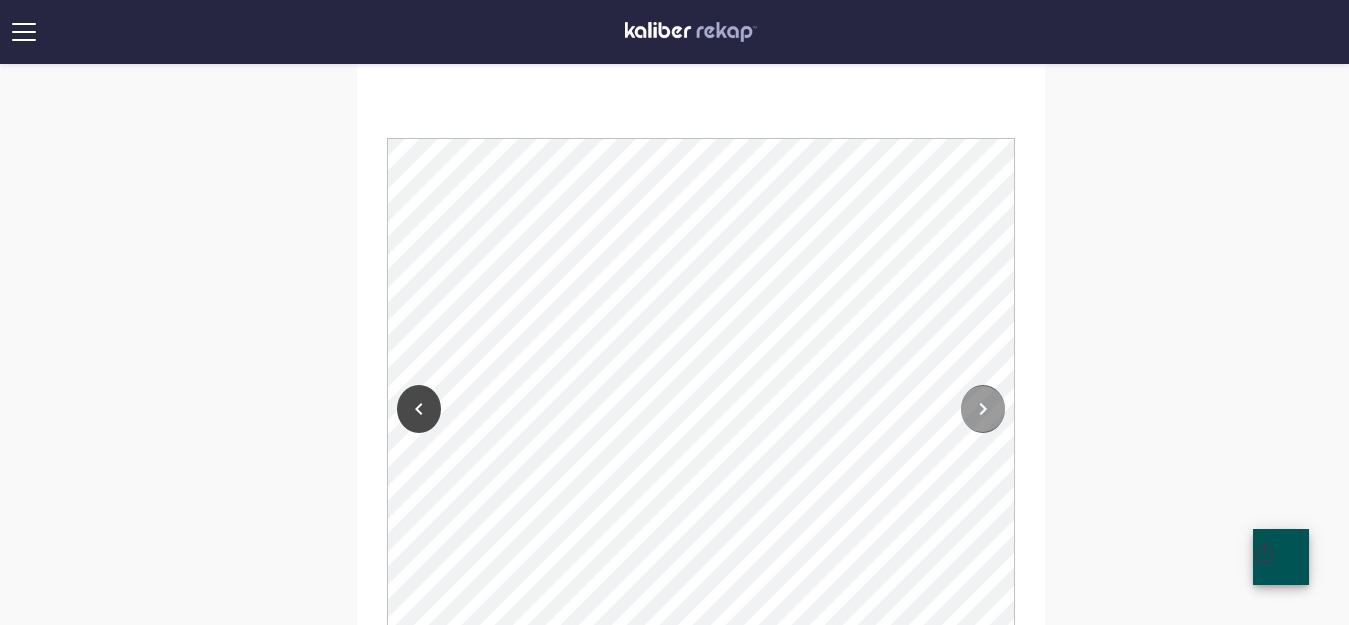 click 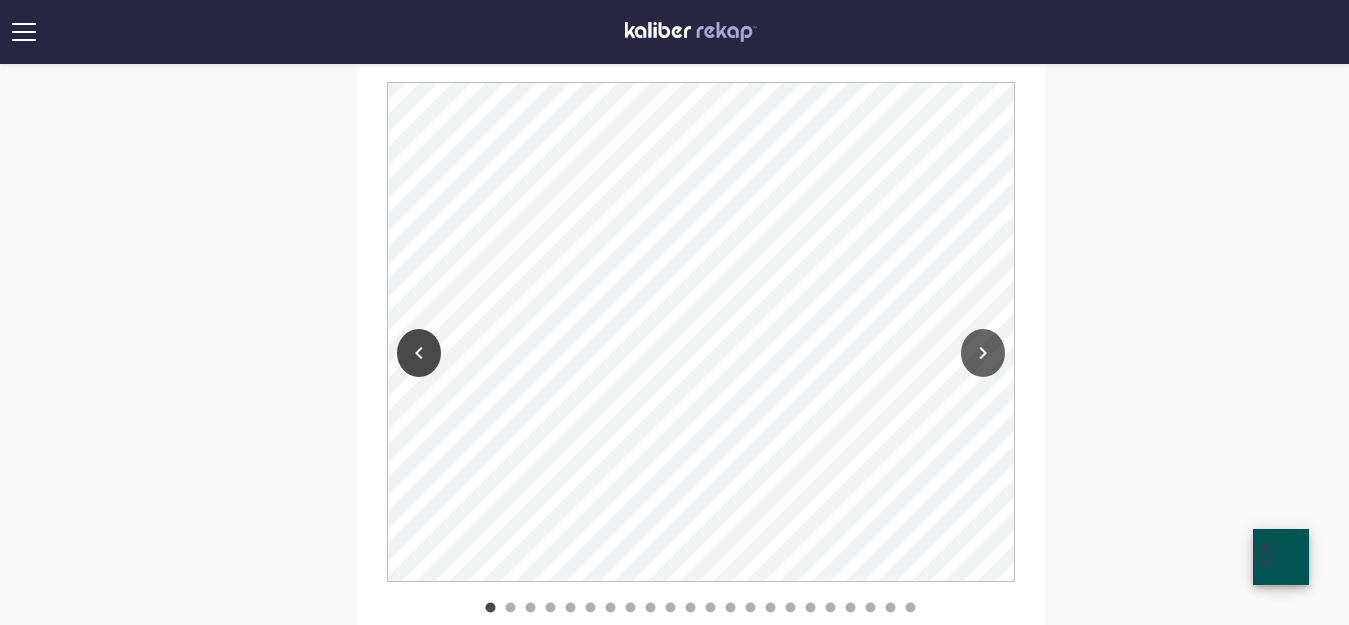 click at bounding box center [983, 349] 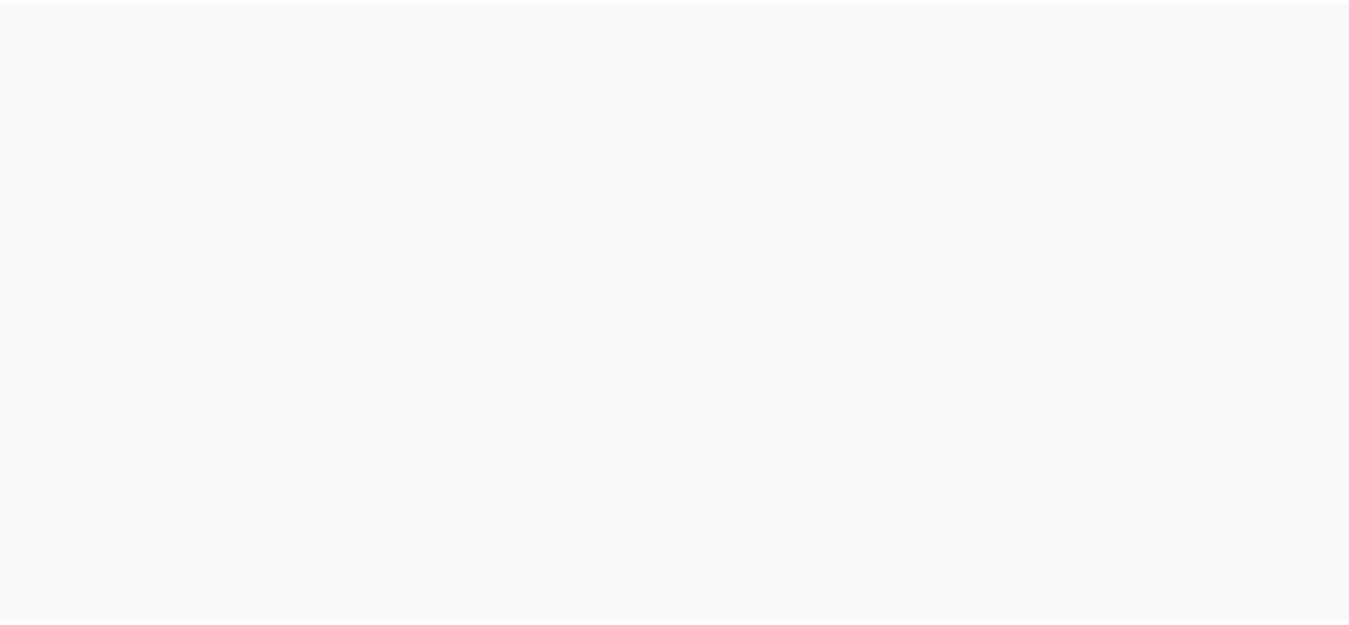 scroll, scrollTop: 0, scrollLeft: 0, axis: both 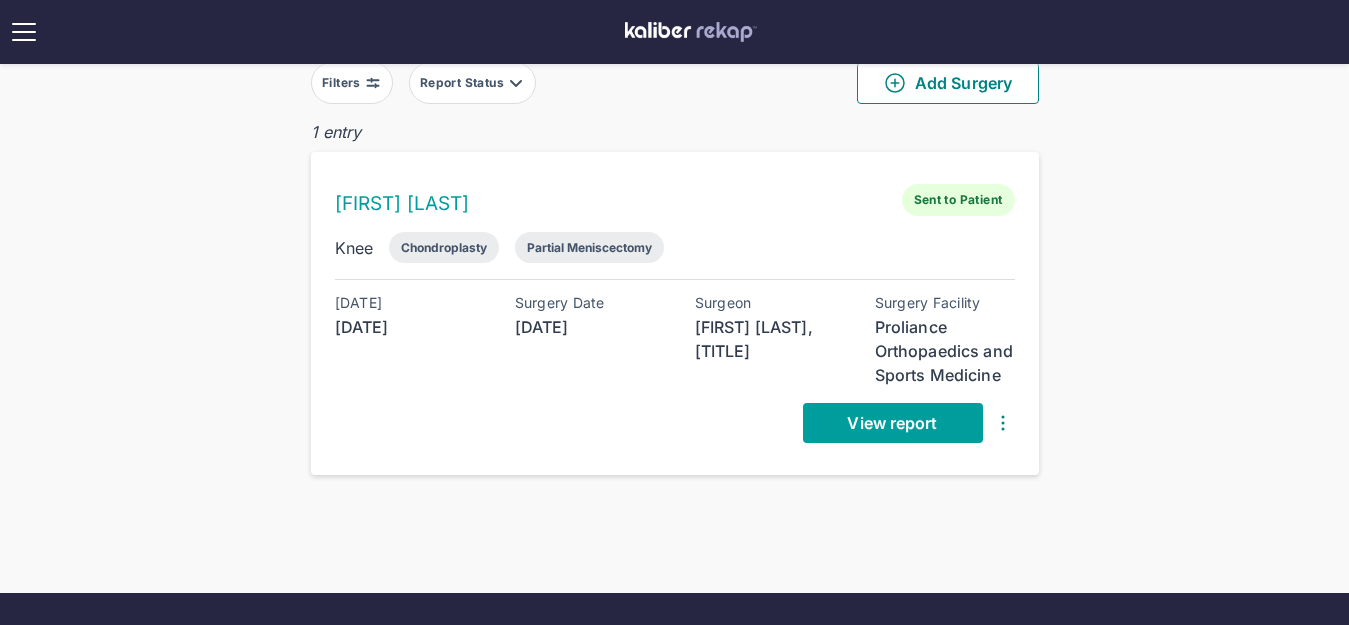 click on "View report" at bounding box center [892, 423] 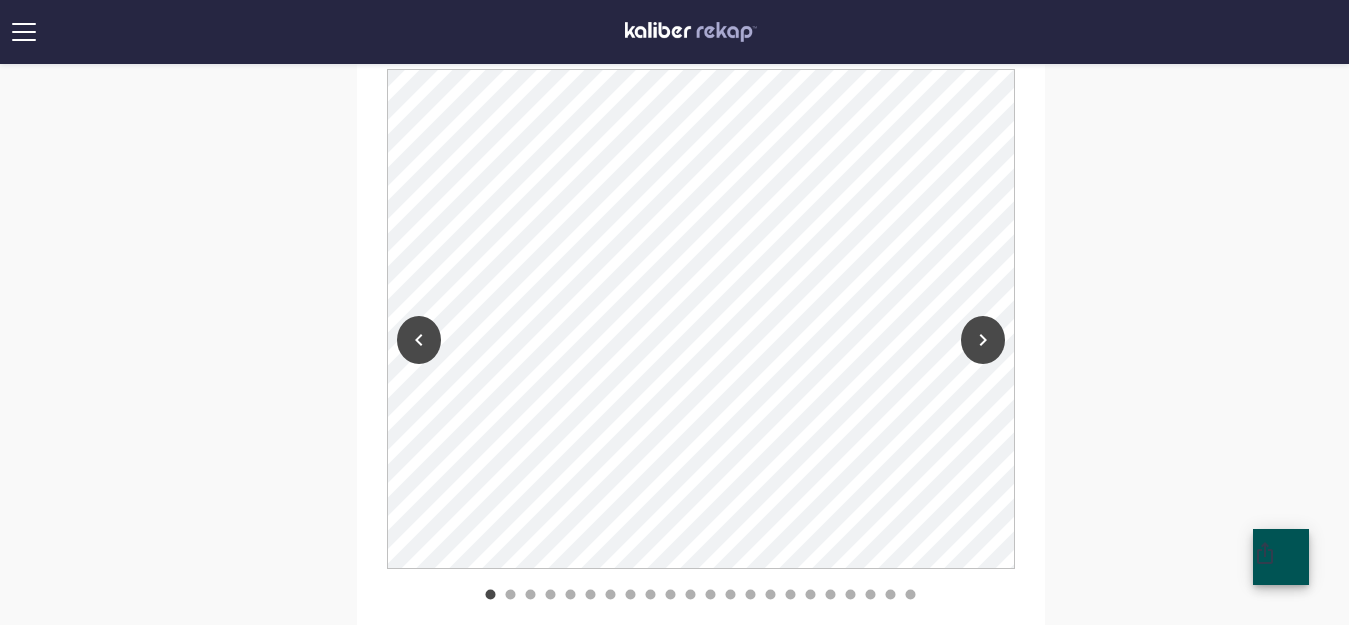 scroll, scrollTop: 1700, scrollLeft: 0, axis: vertical 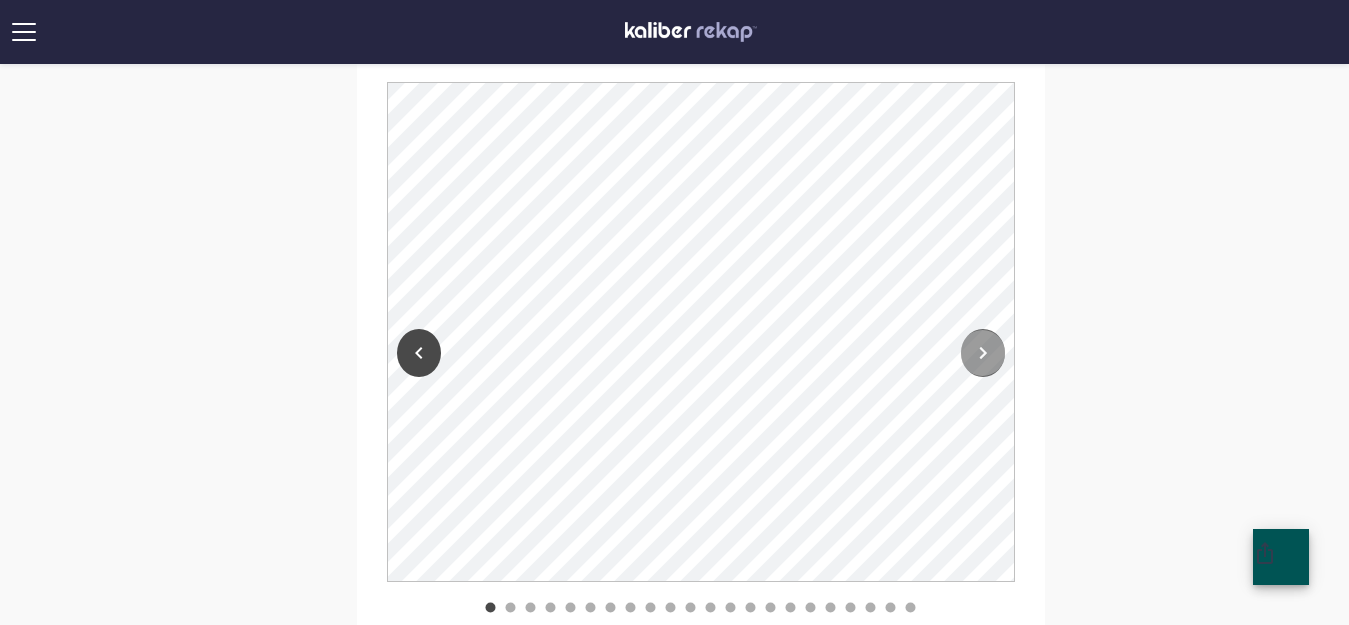 click 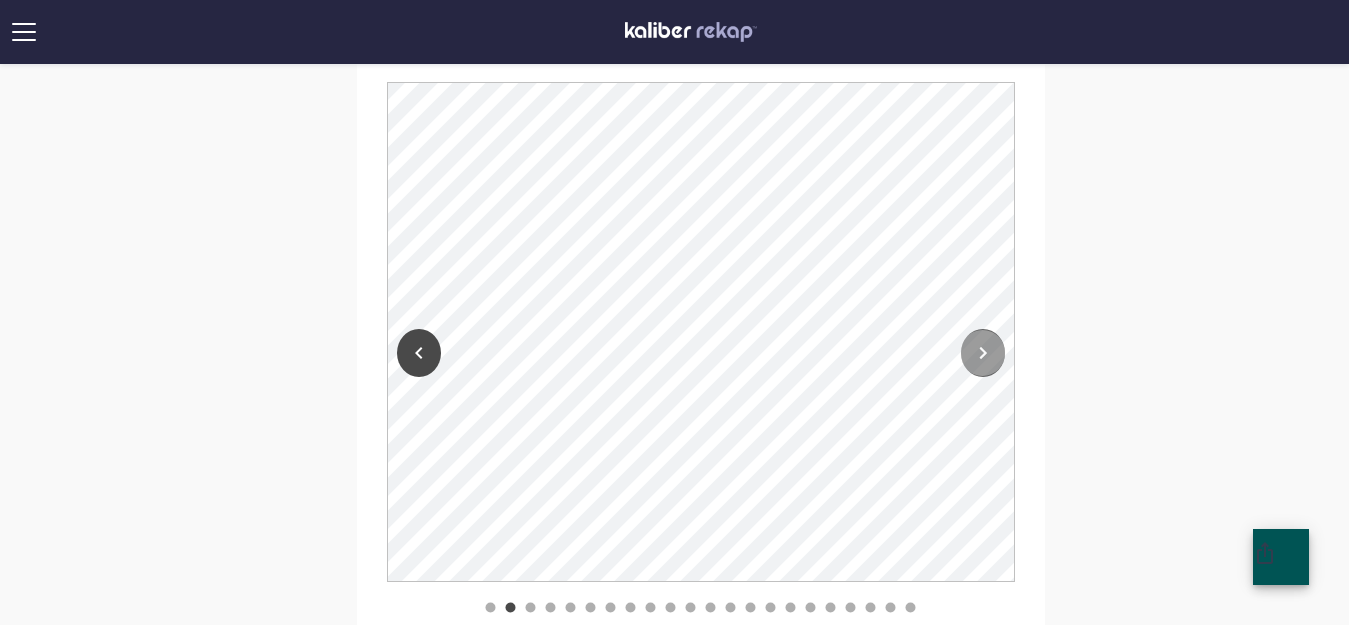 click 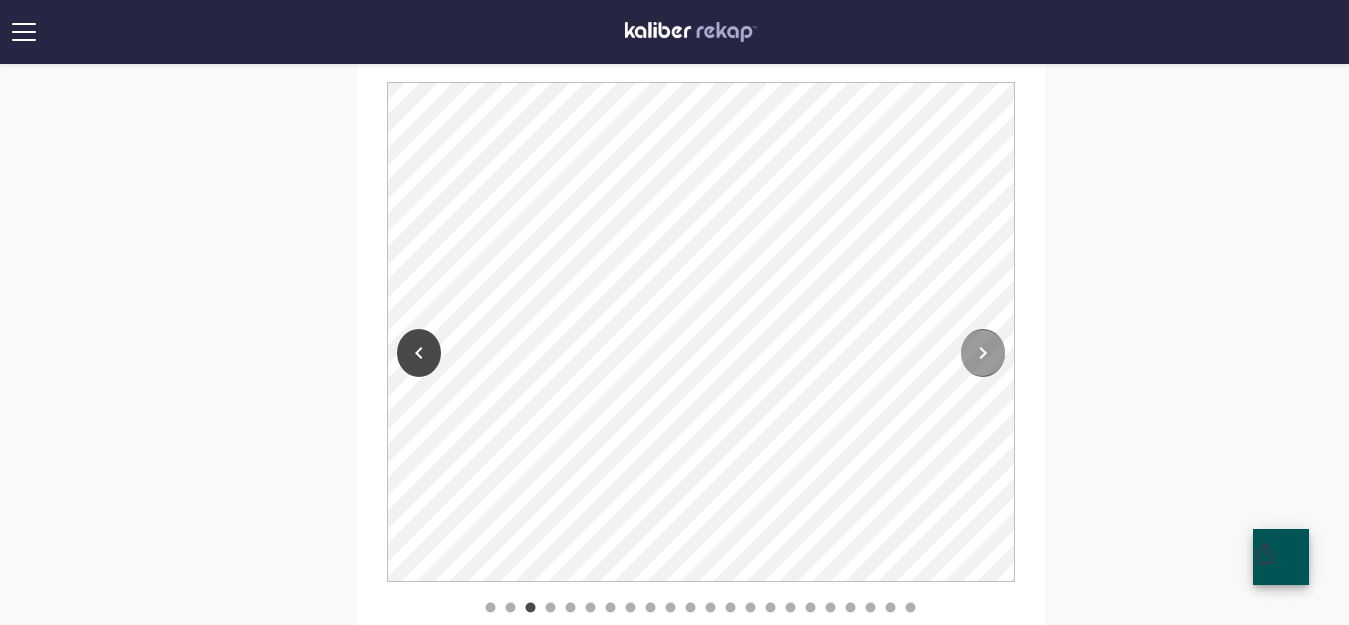 click 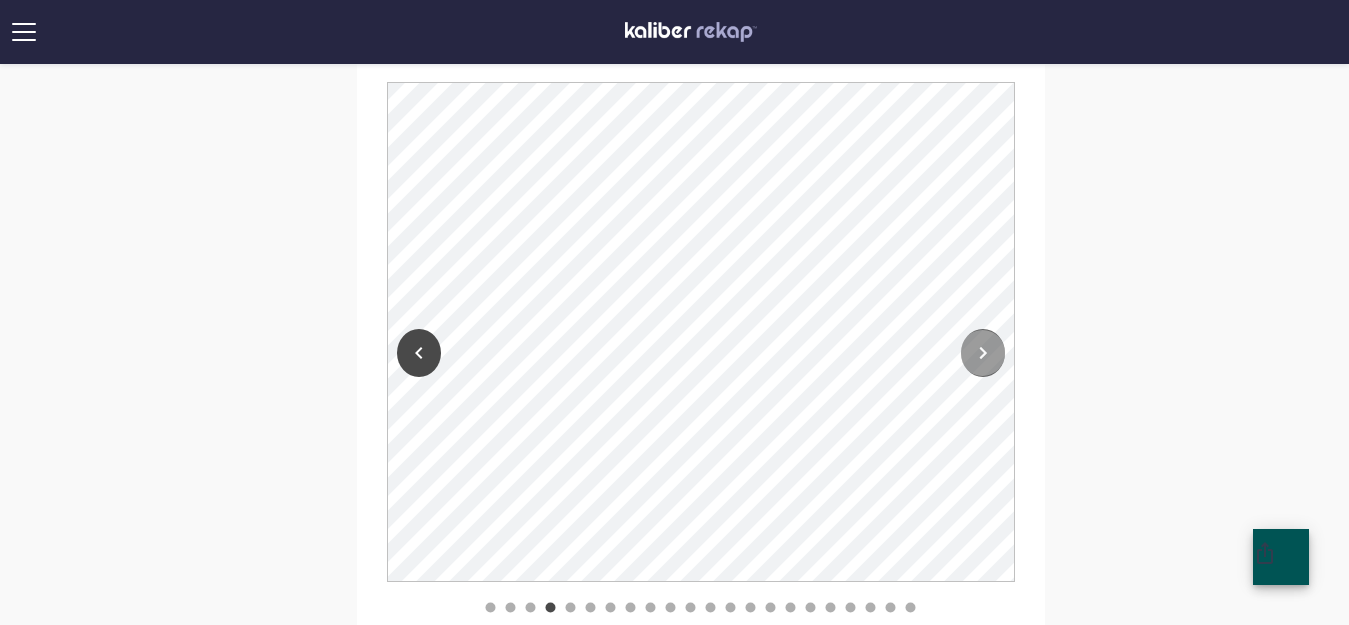 click 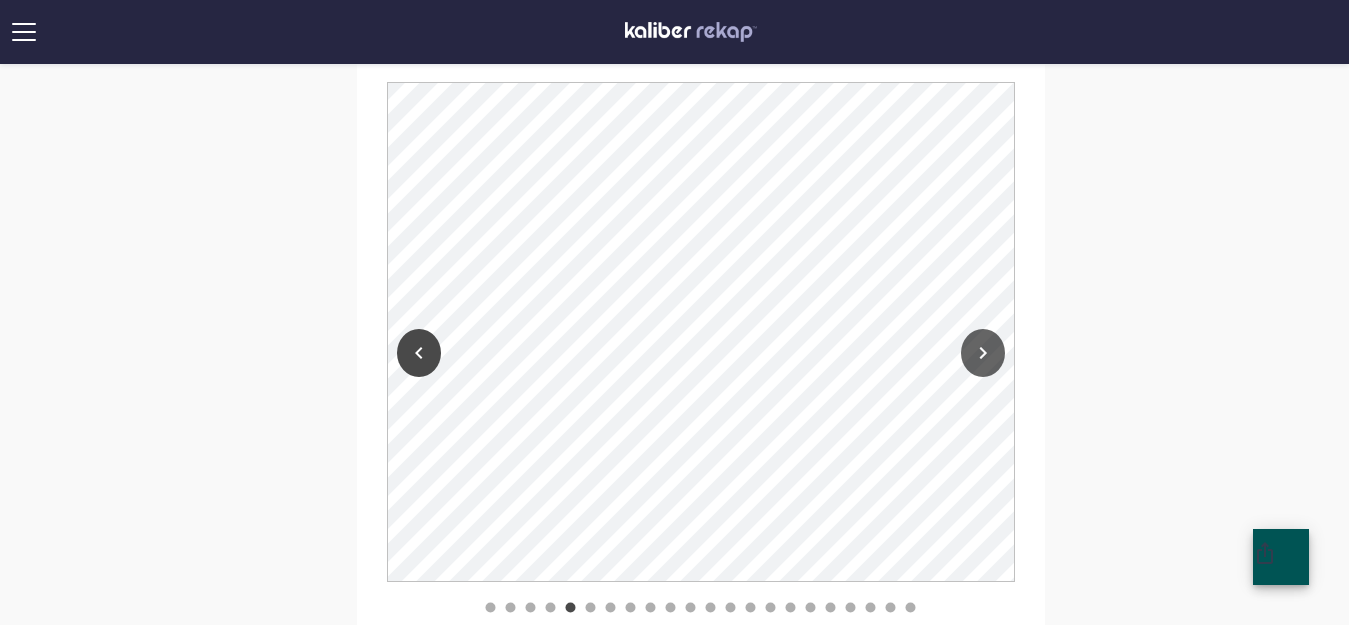 click 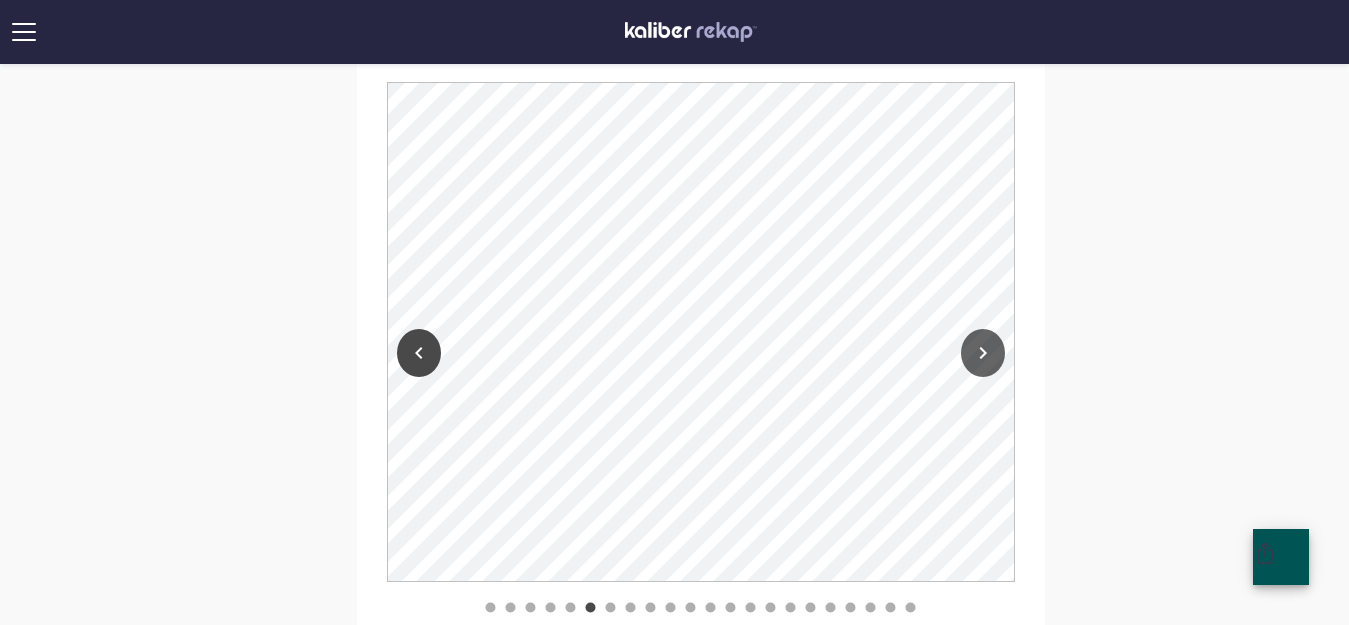 click 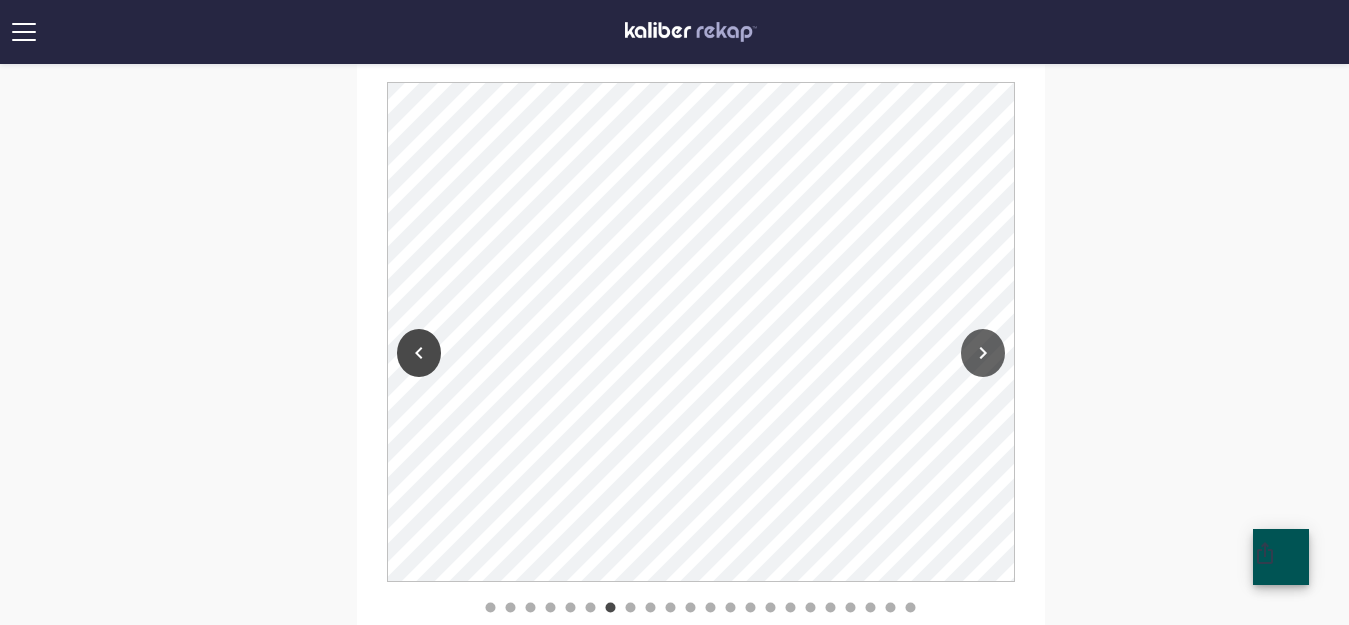 click 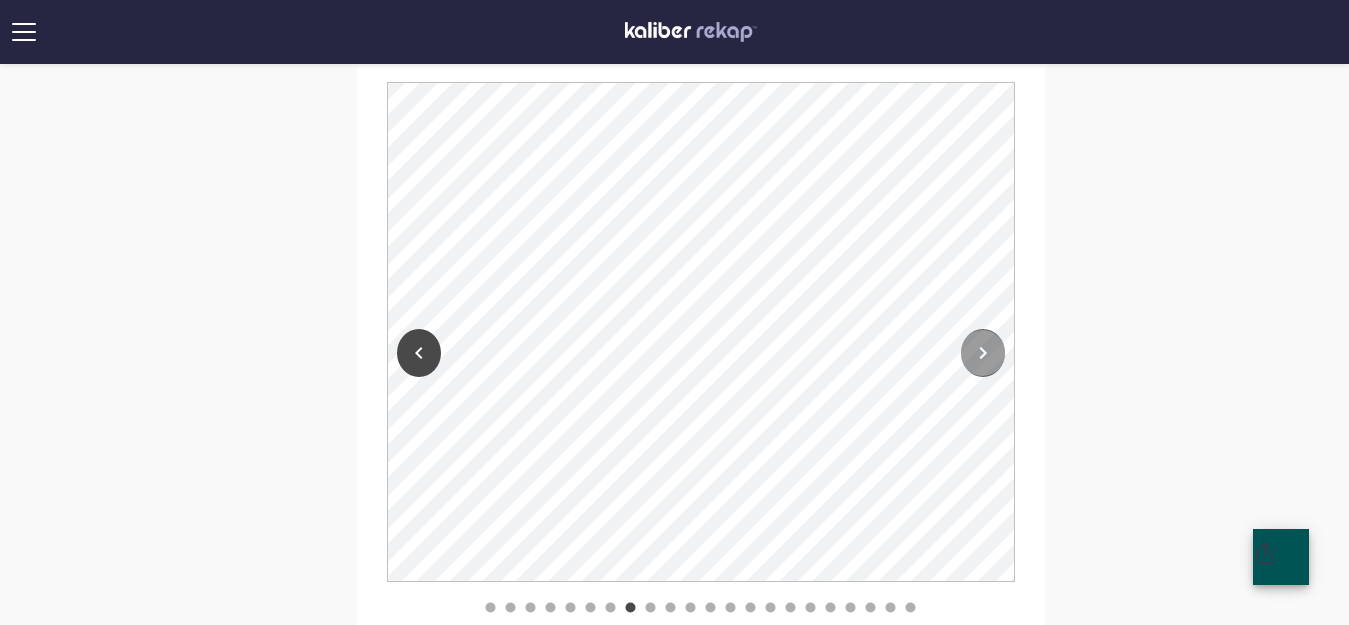 click 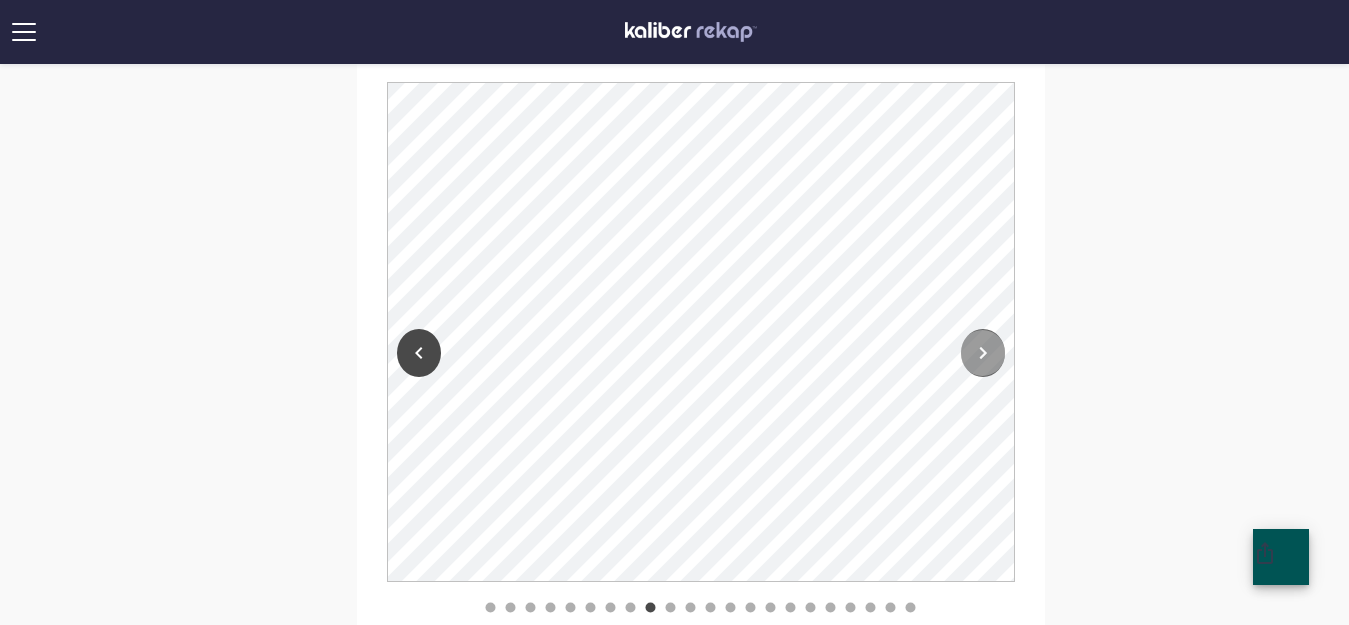 click 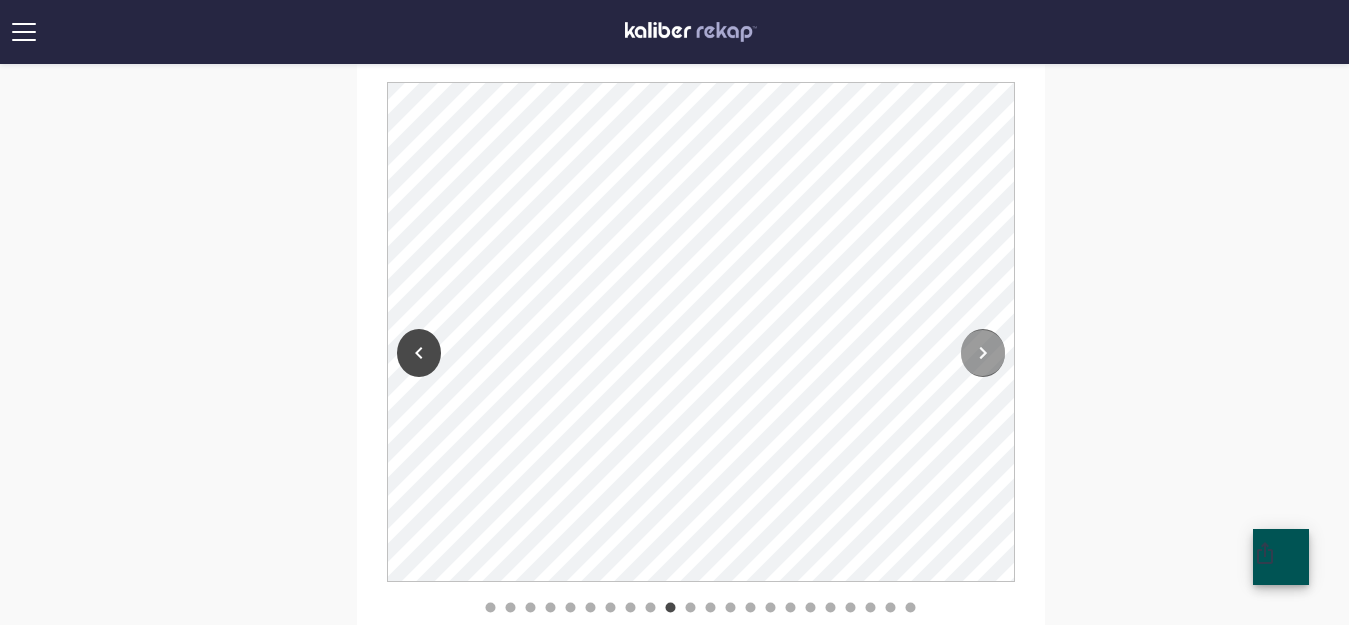 click 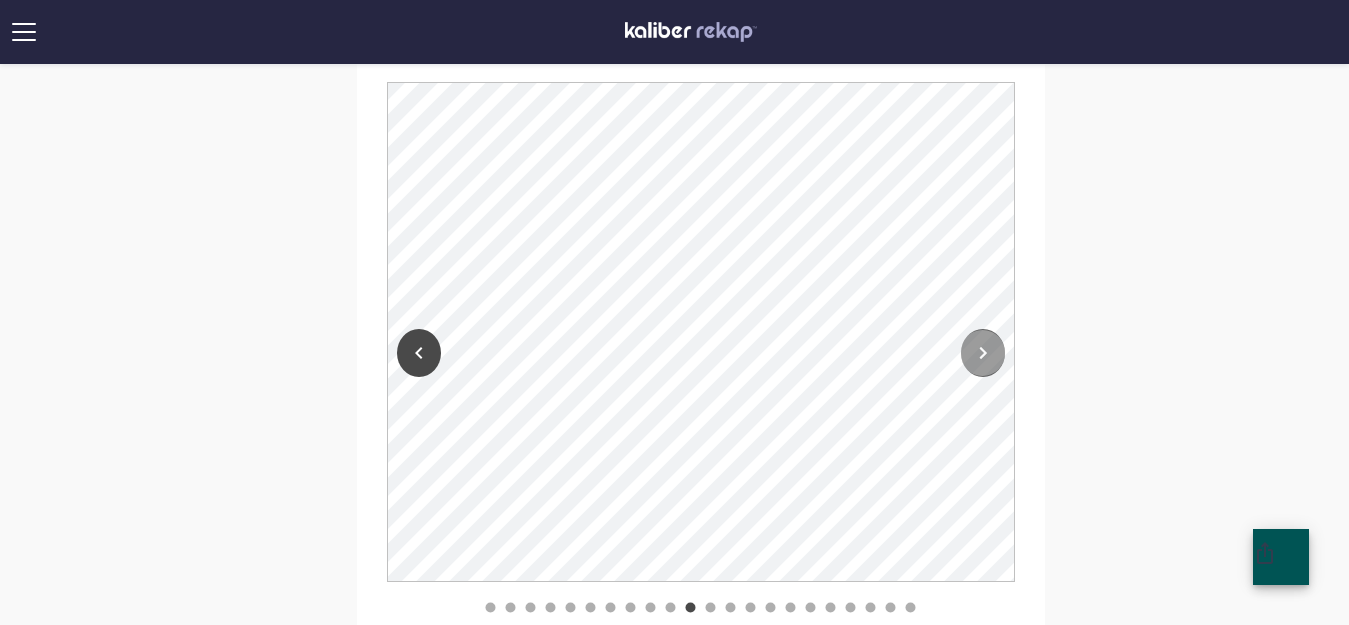 click 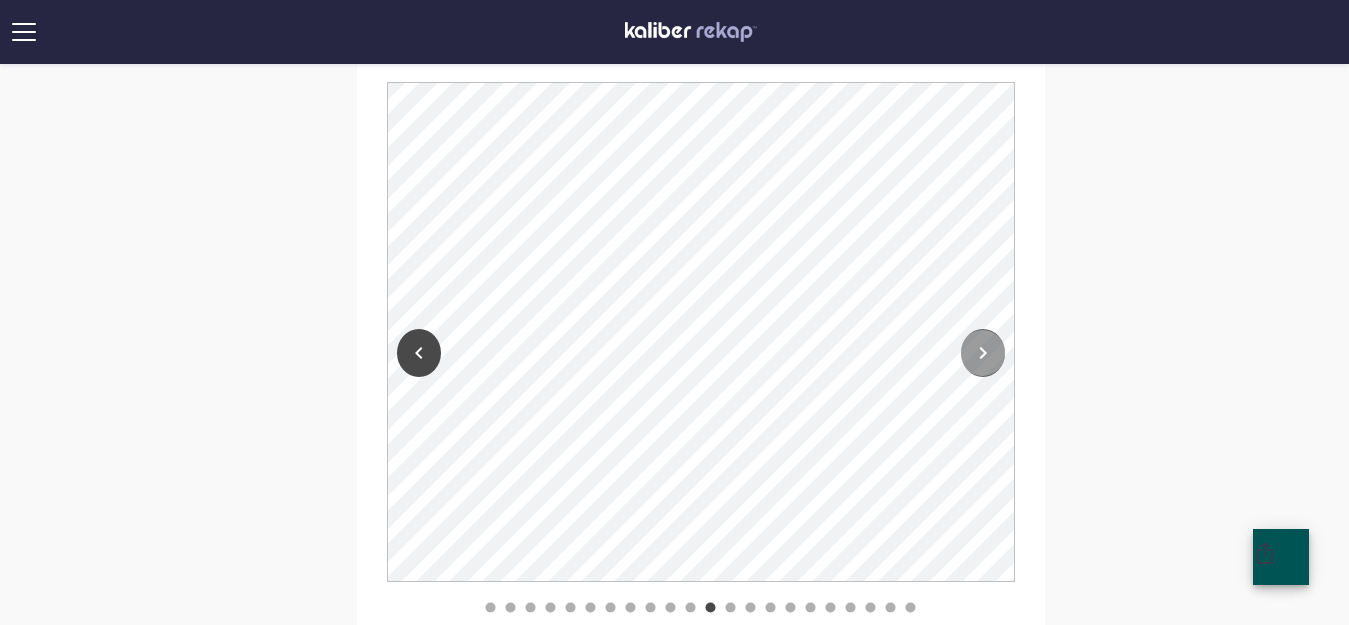 click 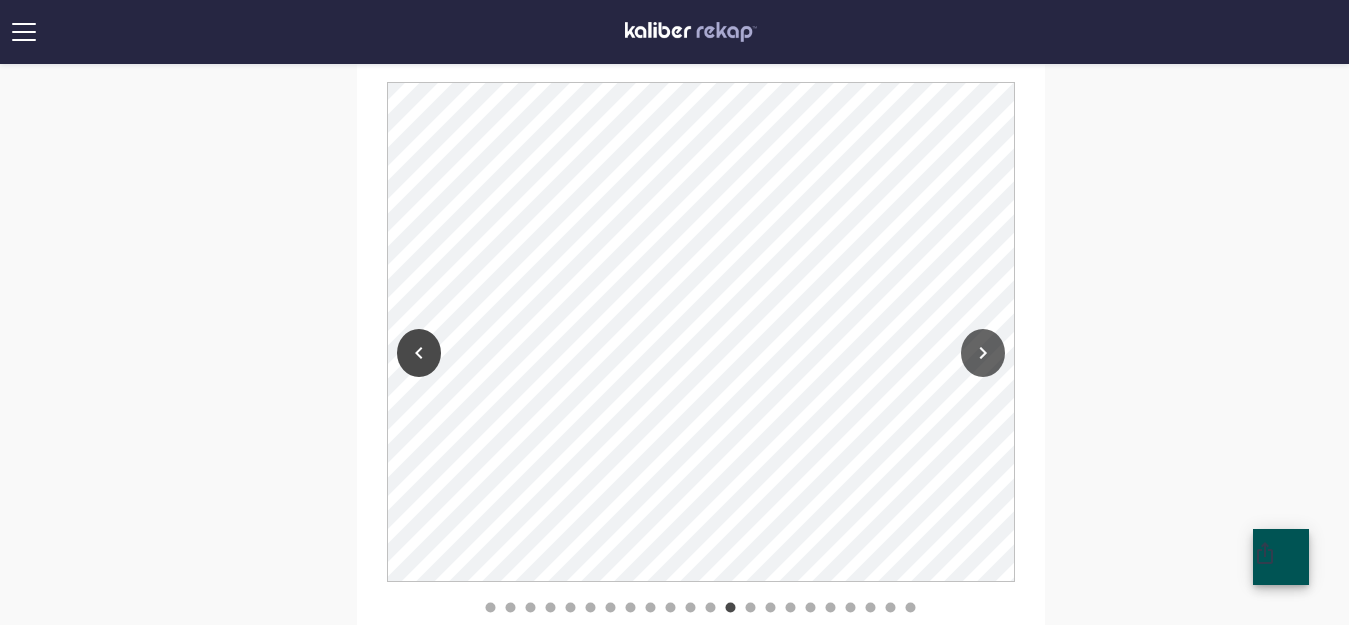 click 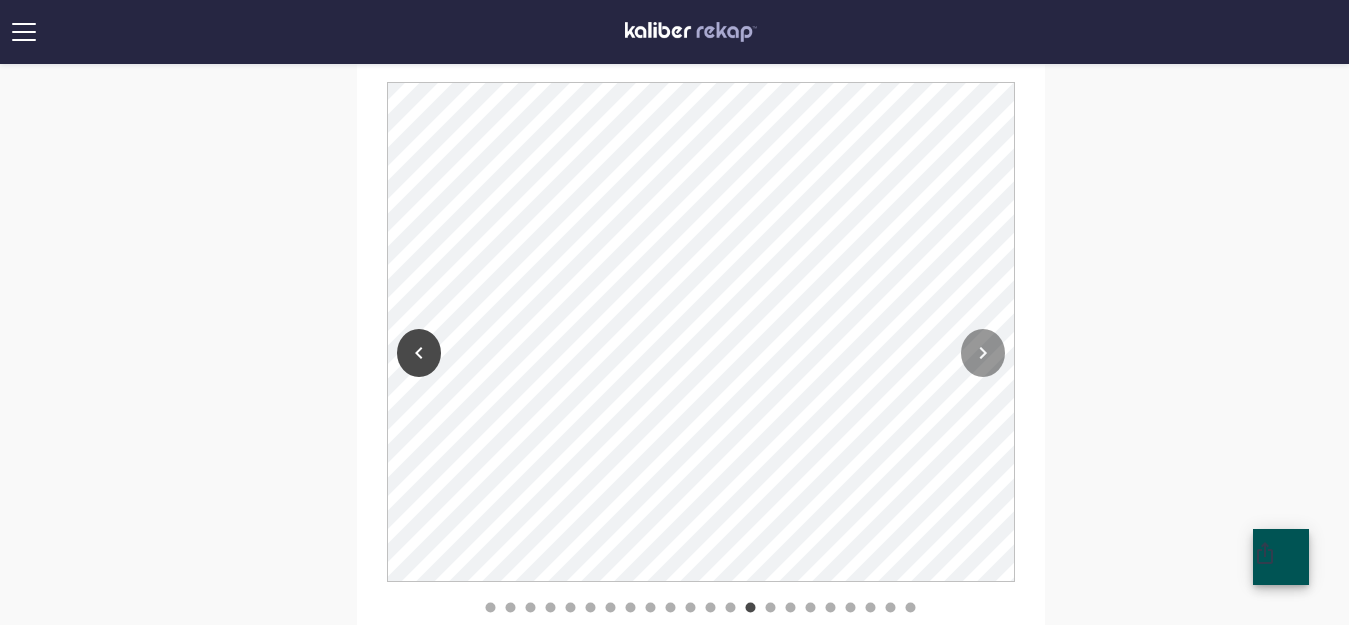 drag, startPoint x: 985, startPoint y: 357, endPoint x: 1009, endPoint y: 375, distance: 30 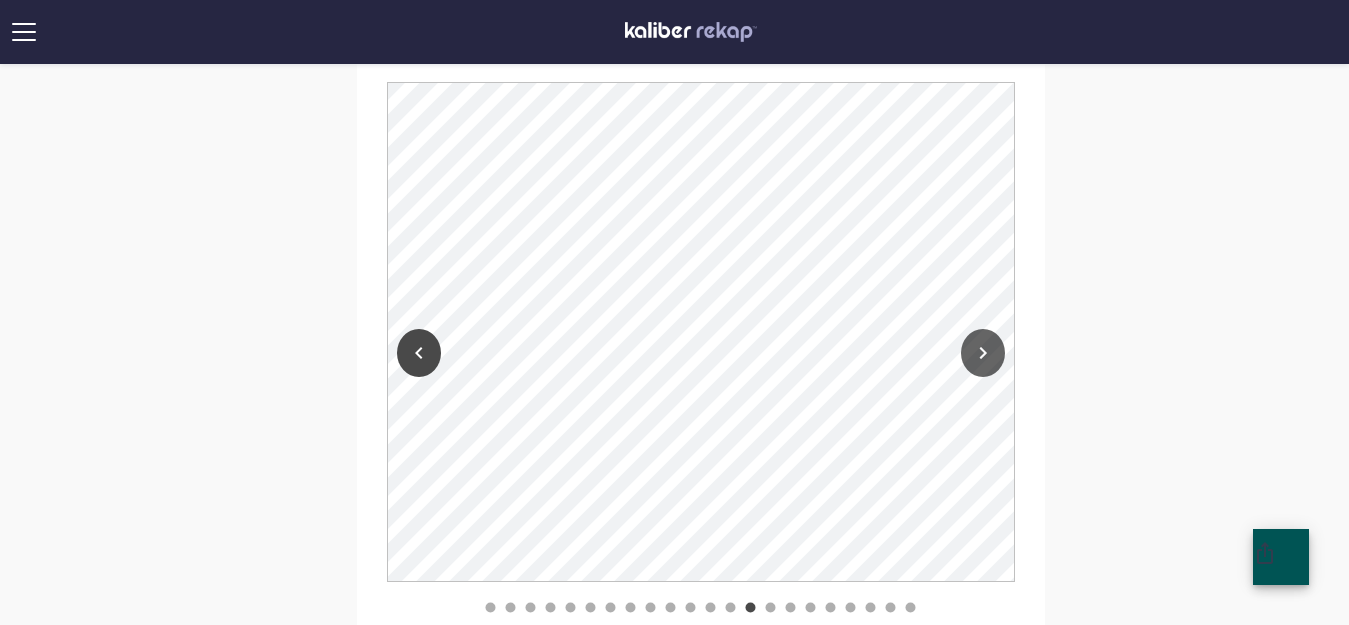 click 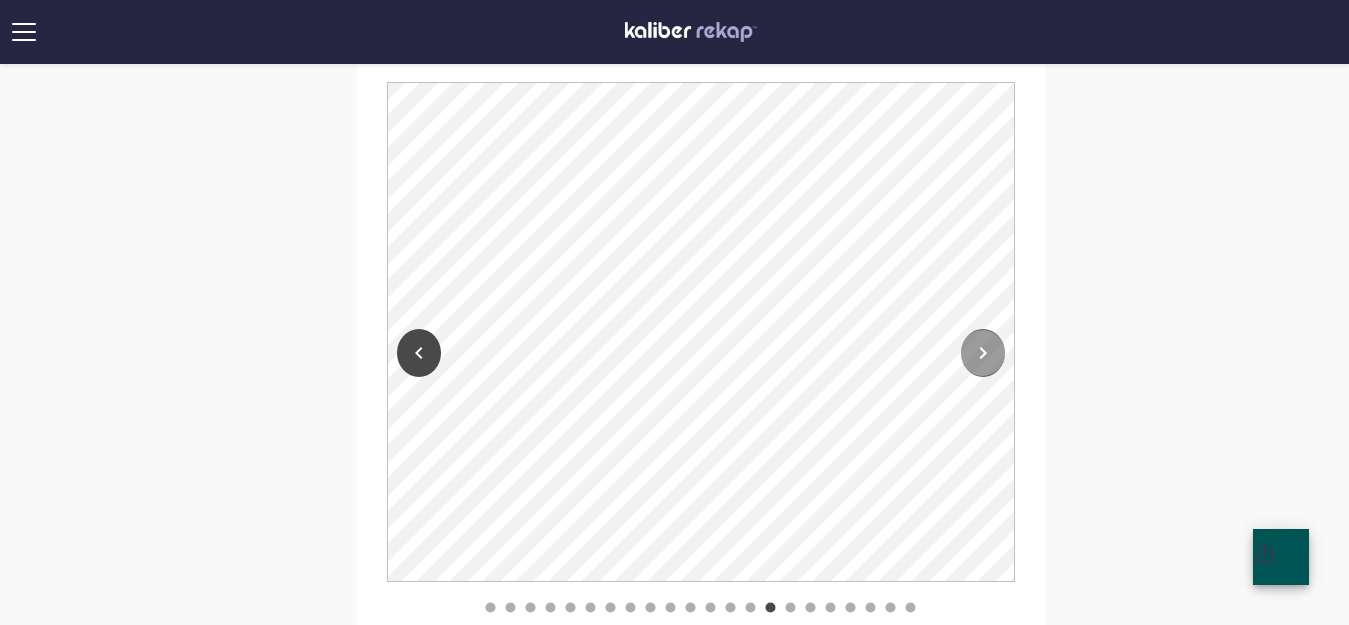 click 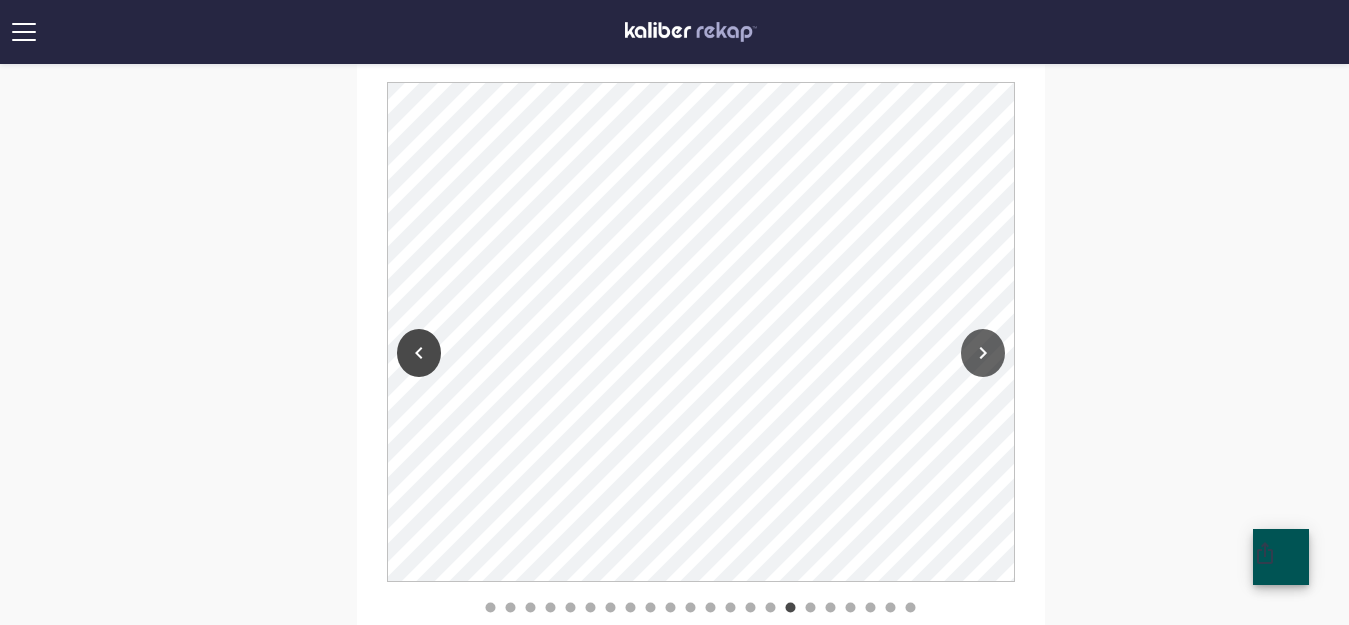 click 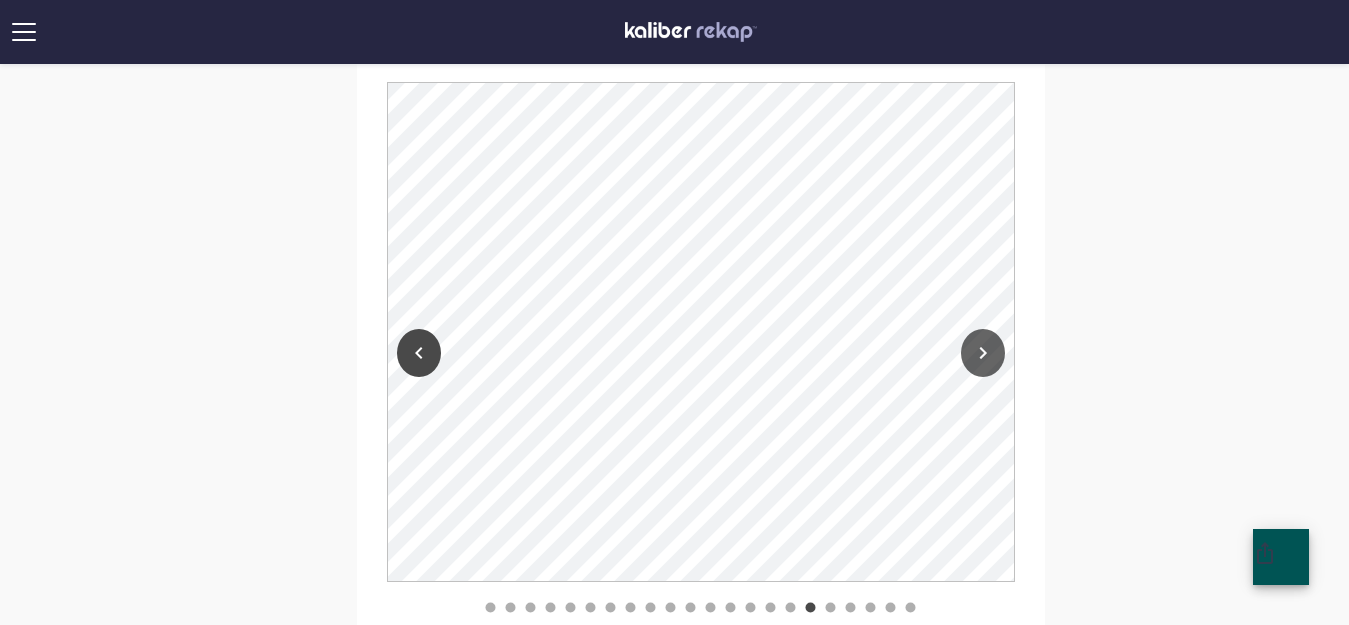 click 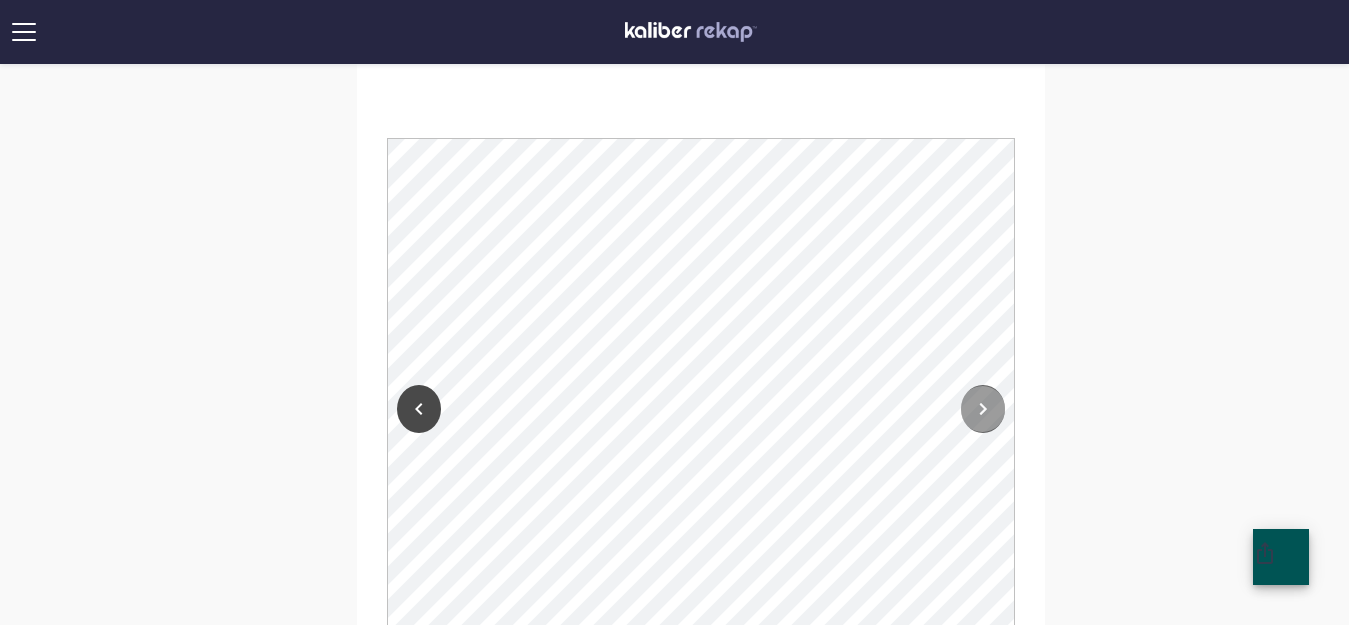 click 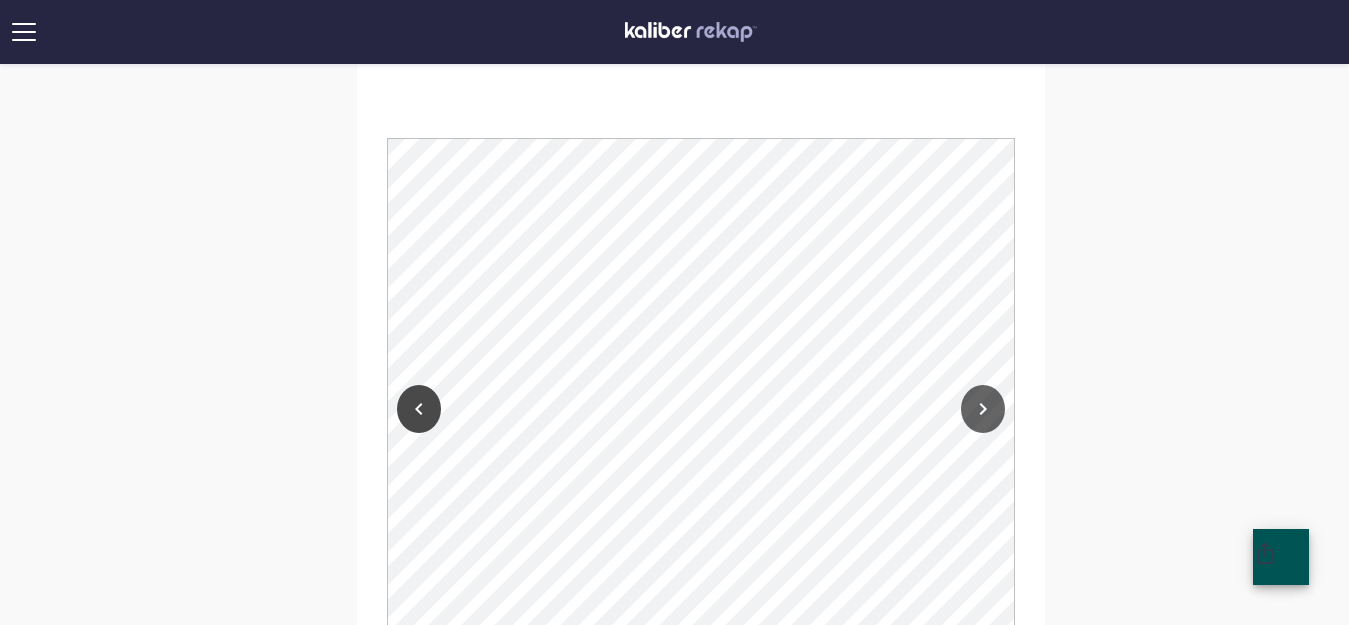 click 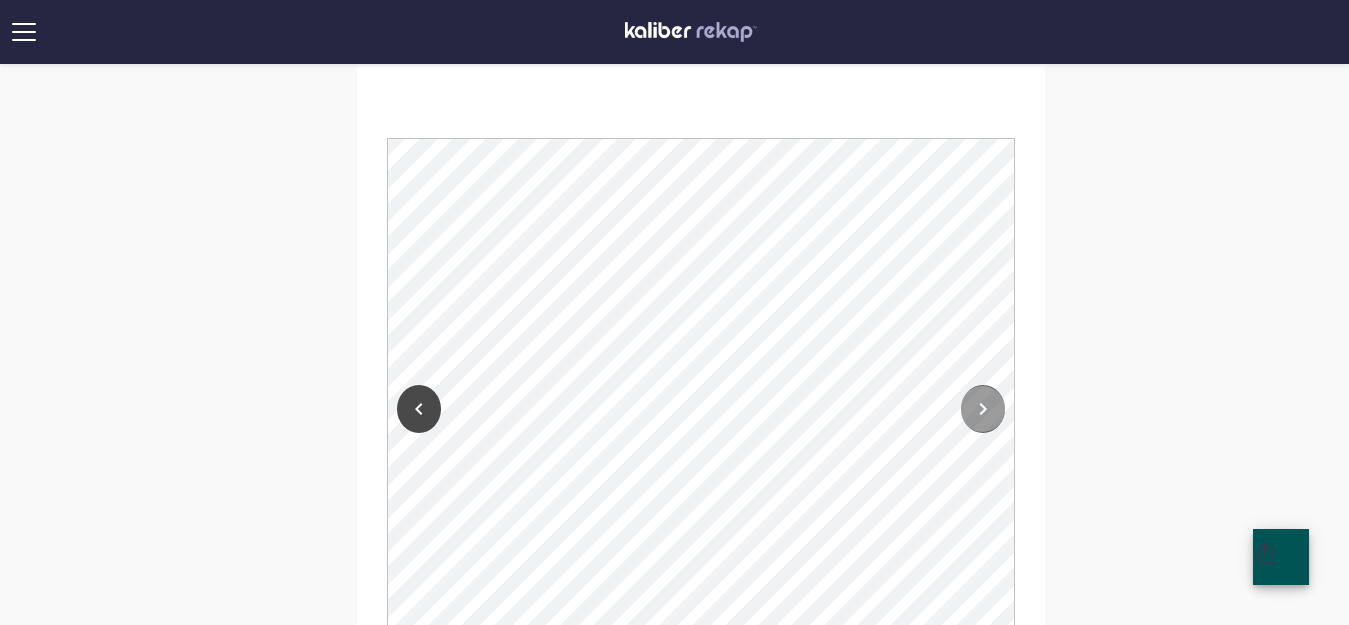 click 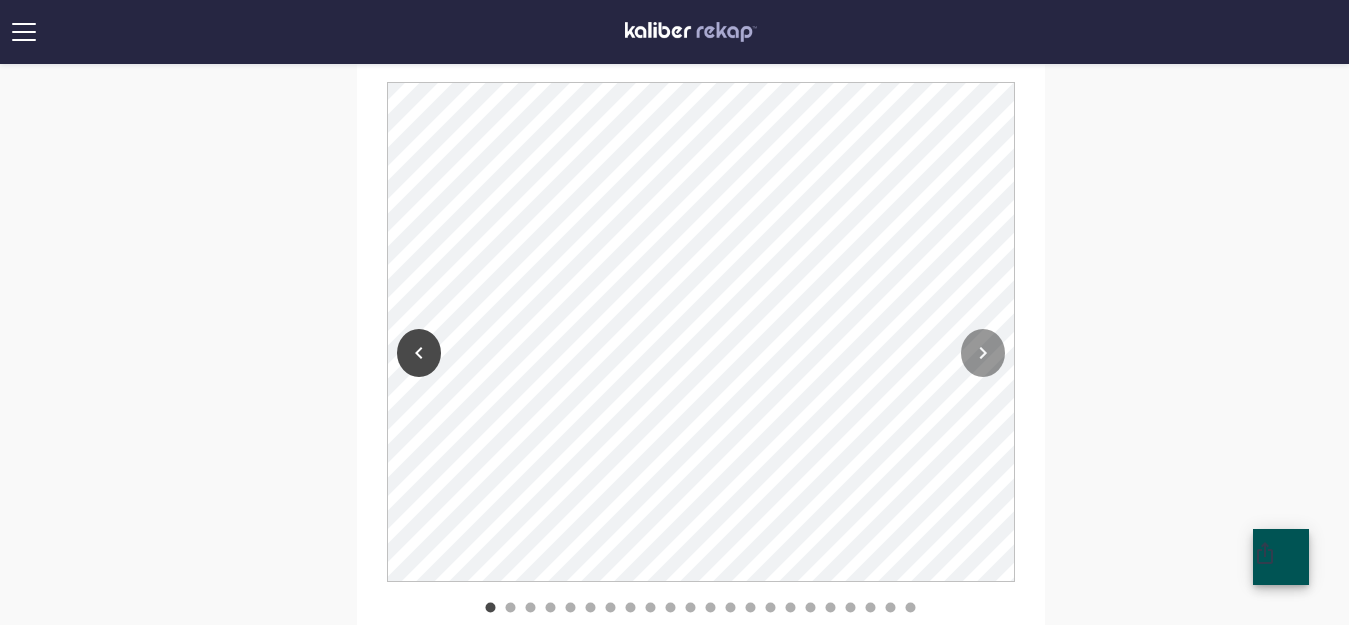 click at bounding box center [983, 349] 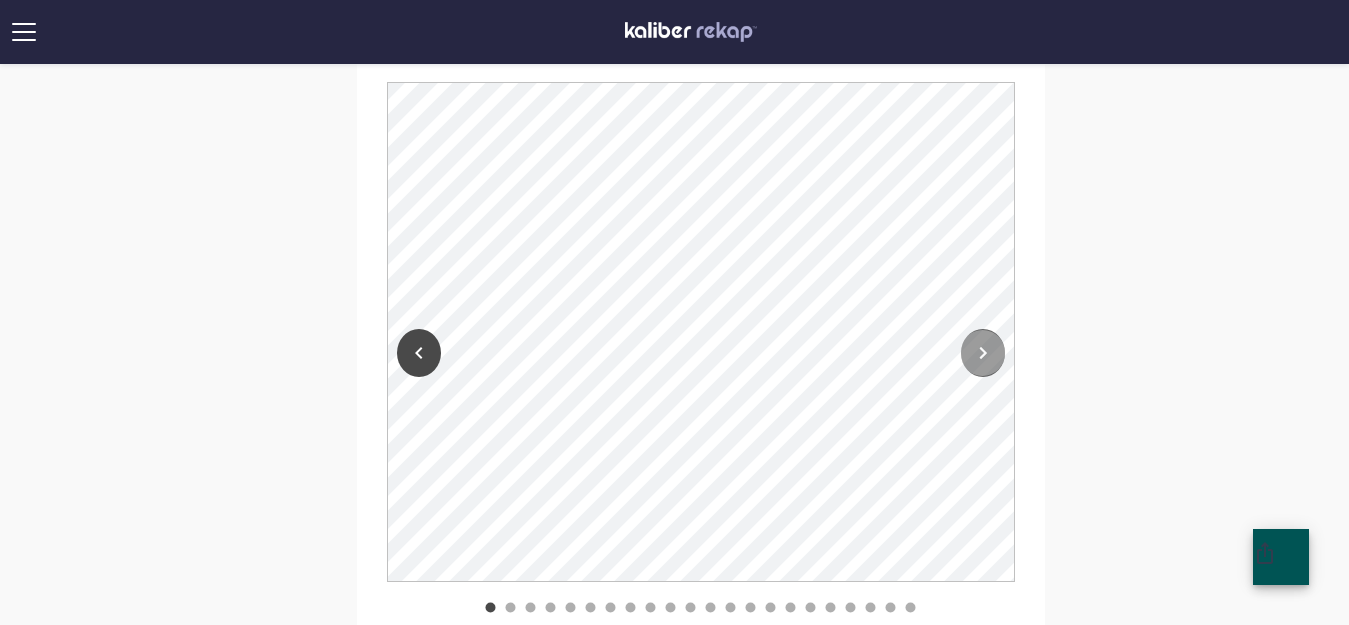 click 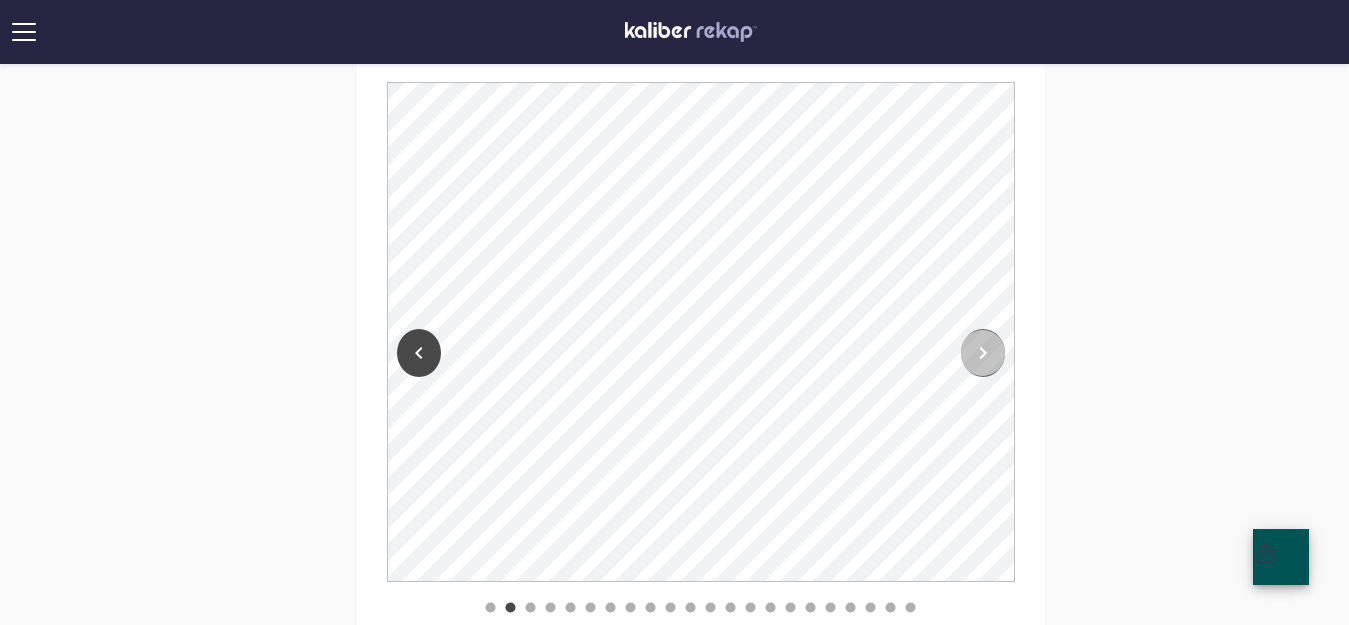 click 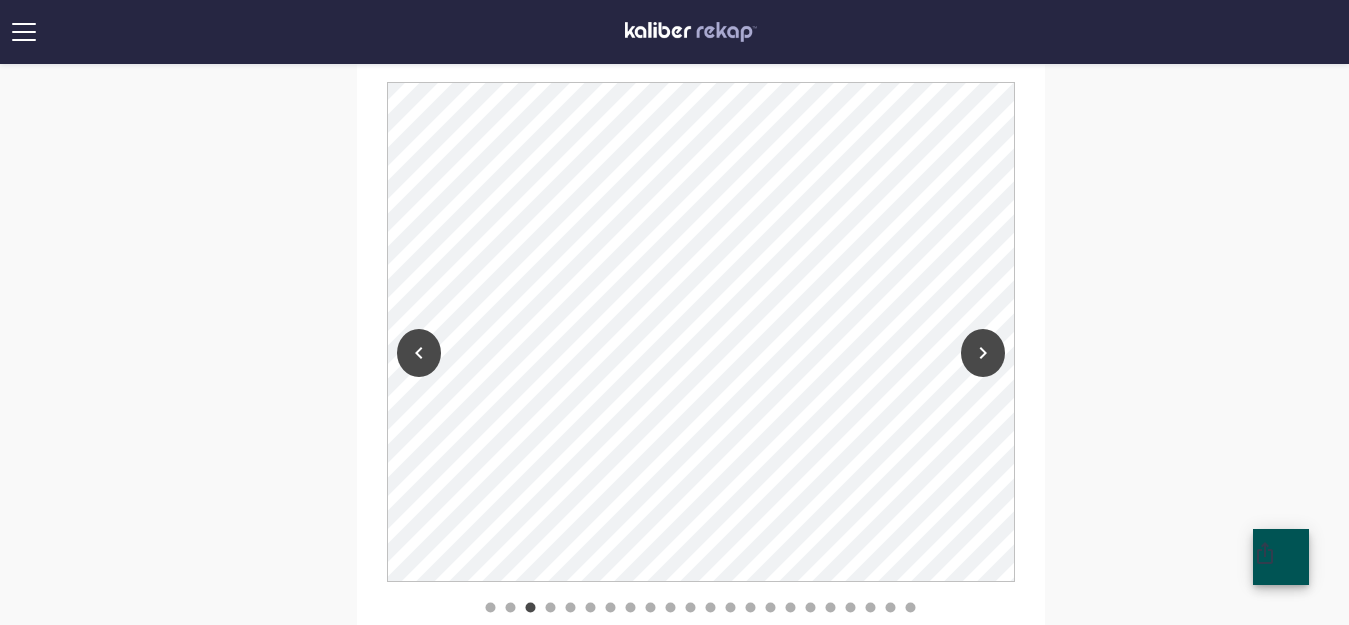 drag, startPoint x: 974, startPoint y: 353, endPoint x: 1075, endPoint y: 398, distance: 110.57124 